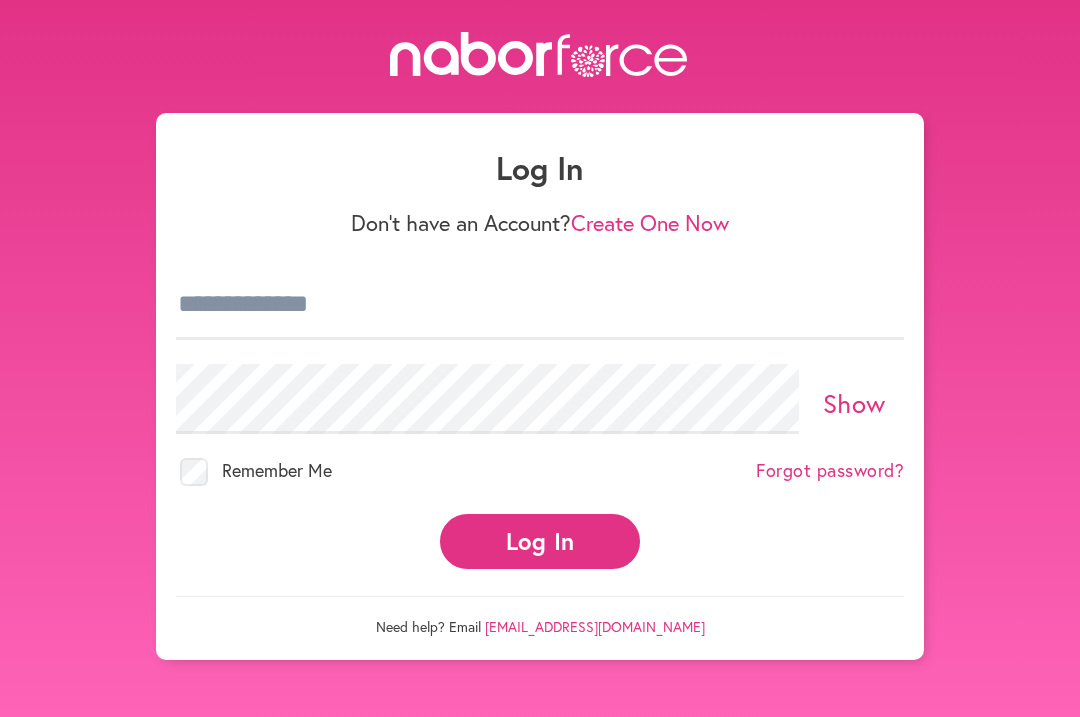 scroll, scrollTop: 0, scrollLeft: 0, axis: both 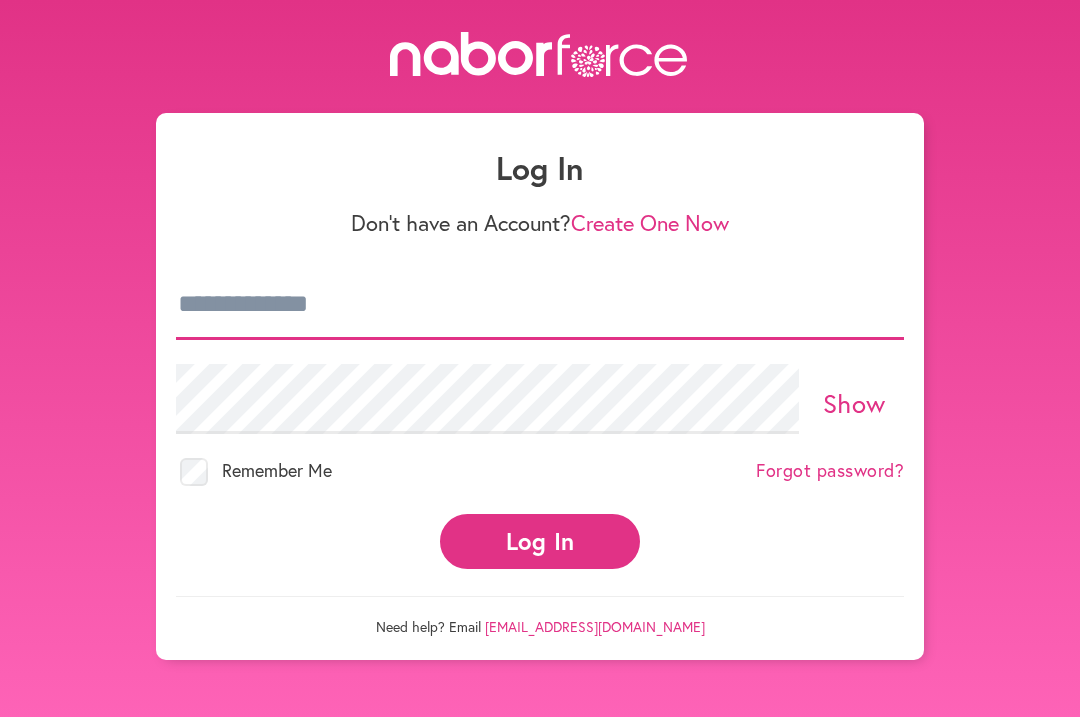 click at bounding box center (540, 305) 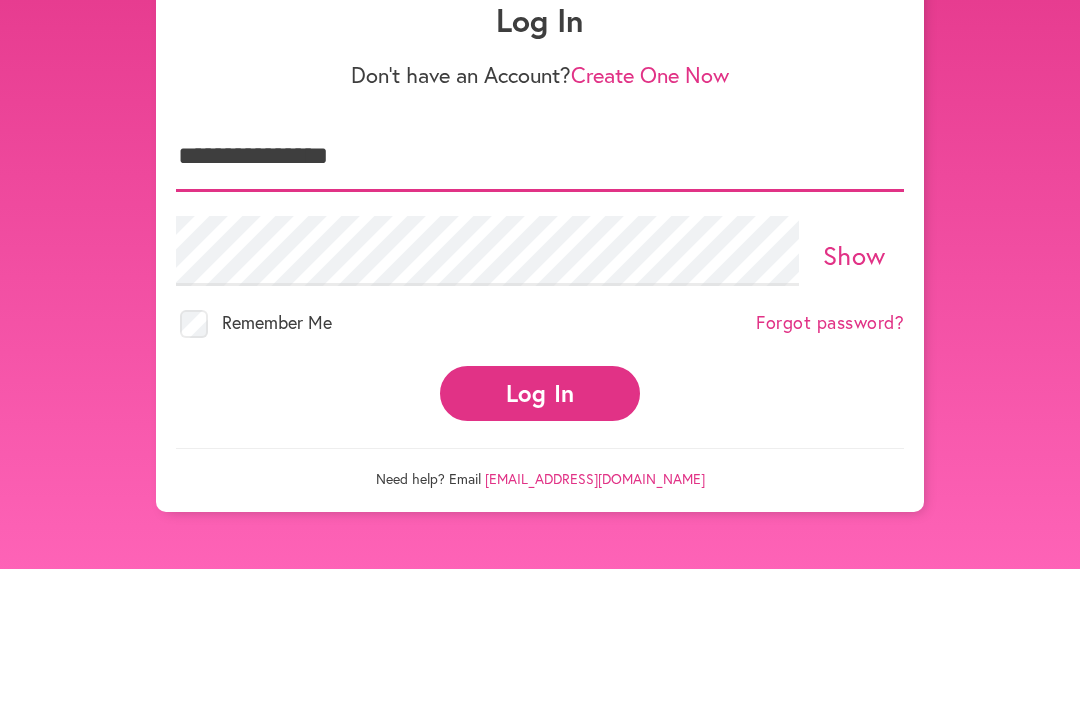 type on "**********" 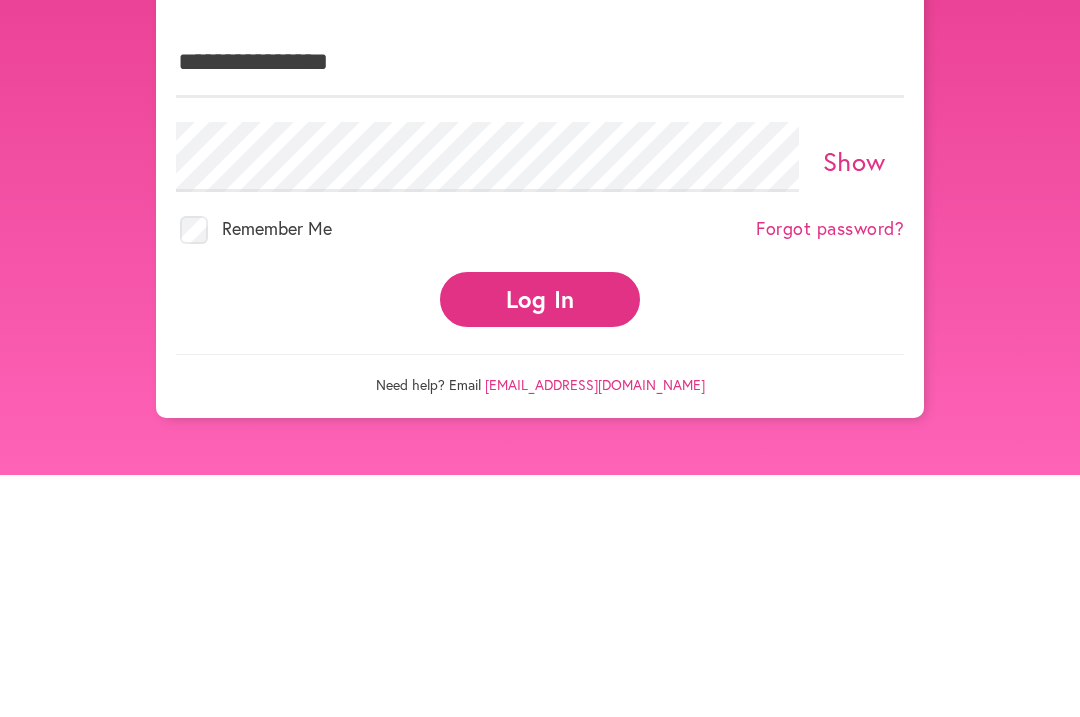 click on "Log In" at bounding box center (540, 541) 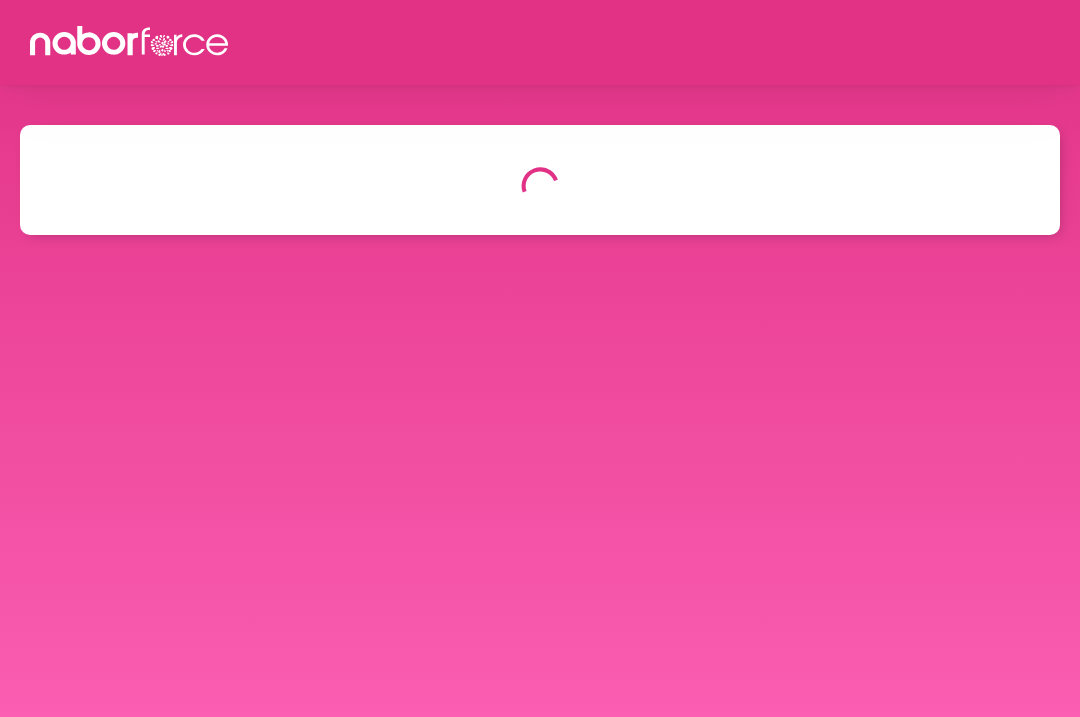 scroll, scrollTop: 0, scrollLeft: 0, axis: both 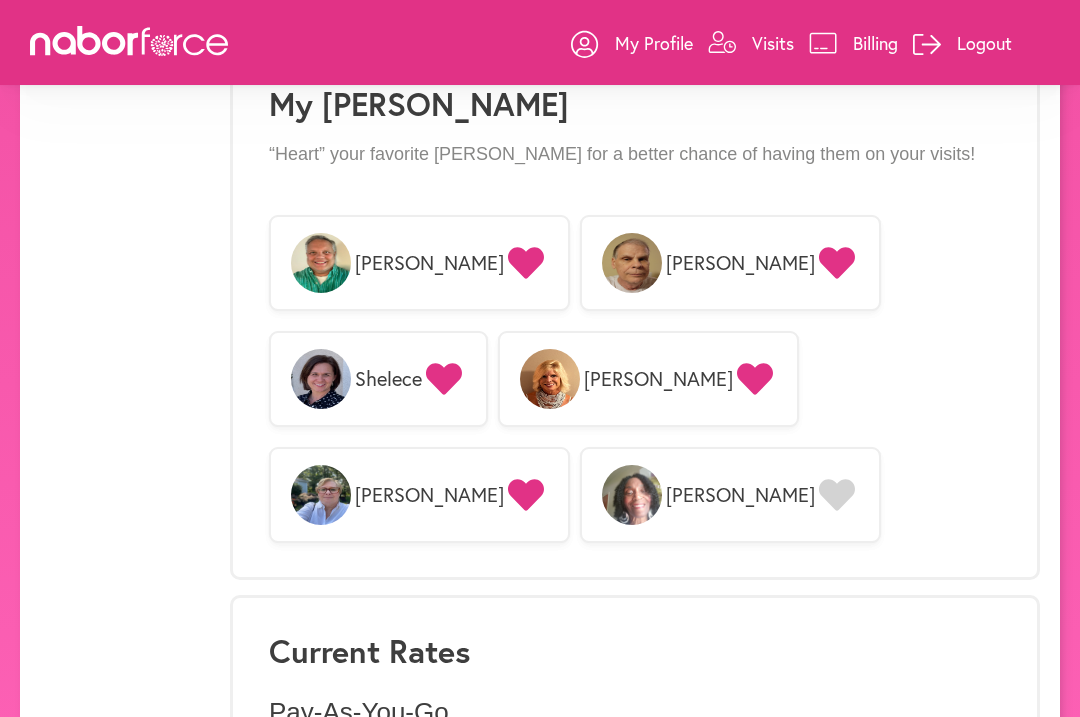click on "David" at bounding box center [740, 263] 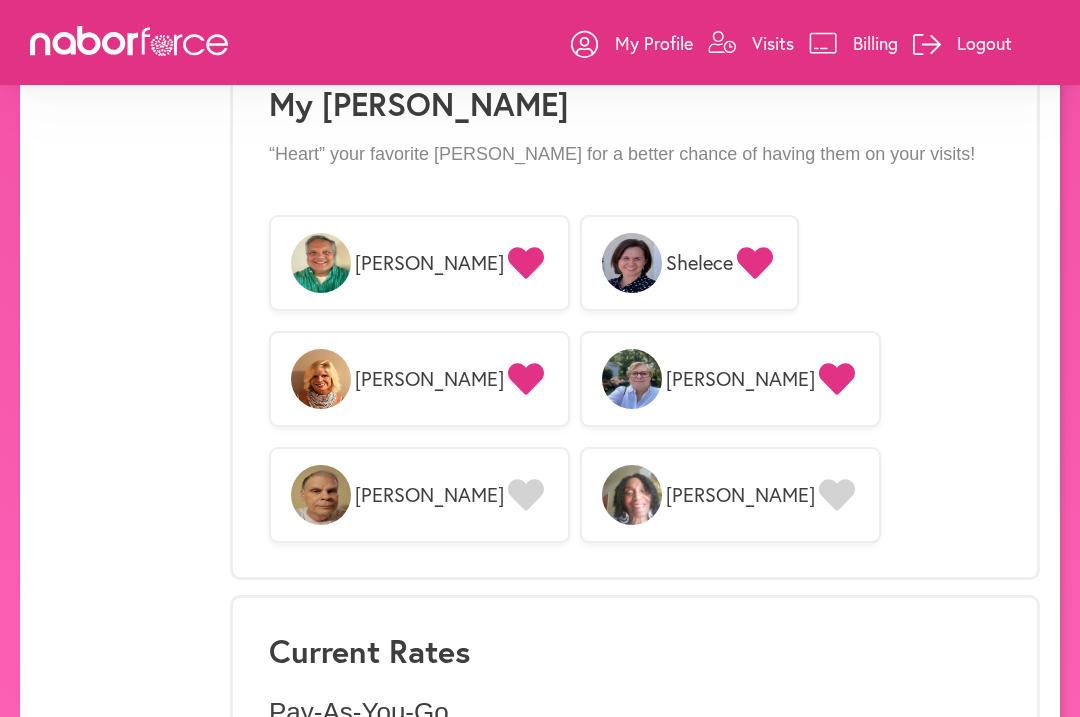 click on "**********" at bounding box center [540, -239] 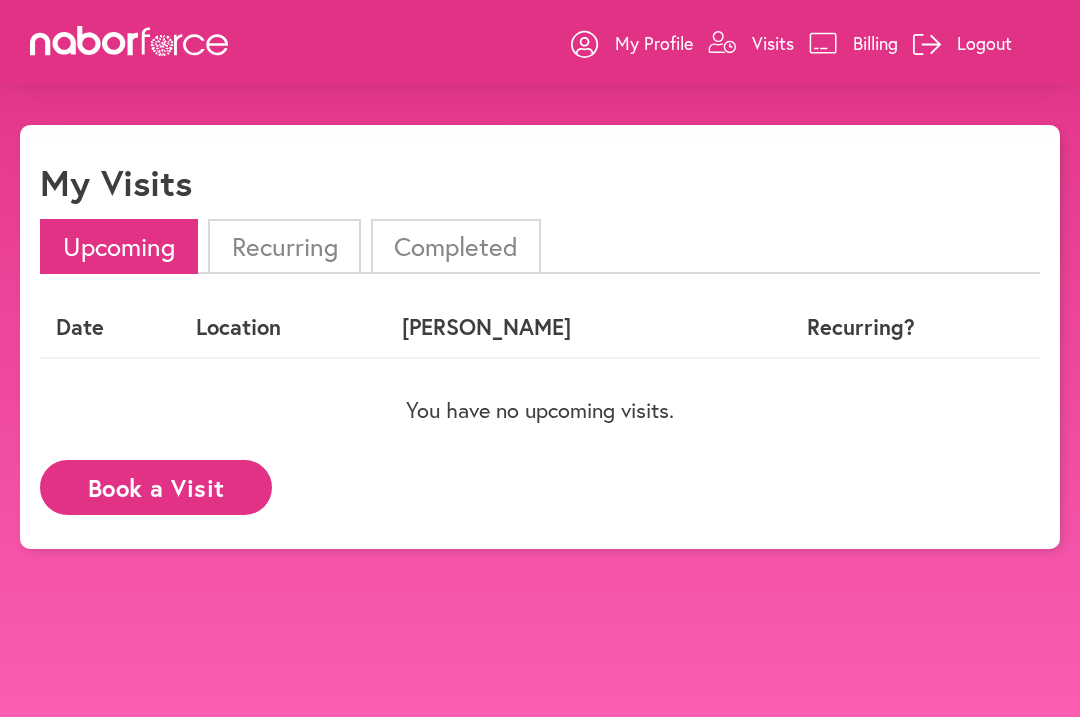 click on "Book a Visit" at bounding box center [156, 487] 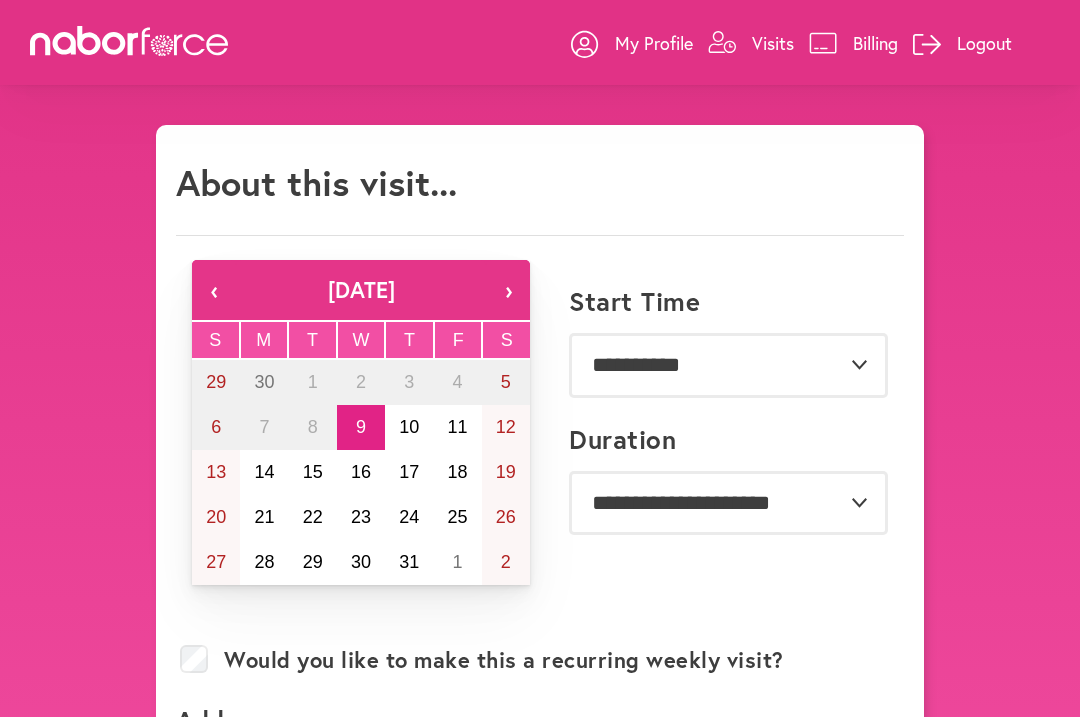 click on "15" at bounding box center [313, 472] 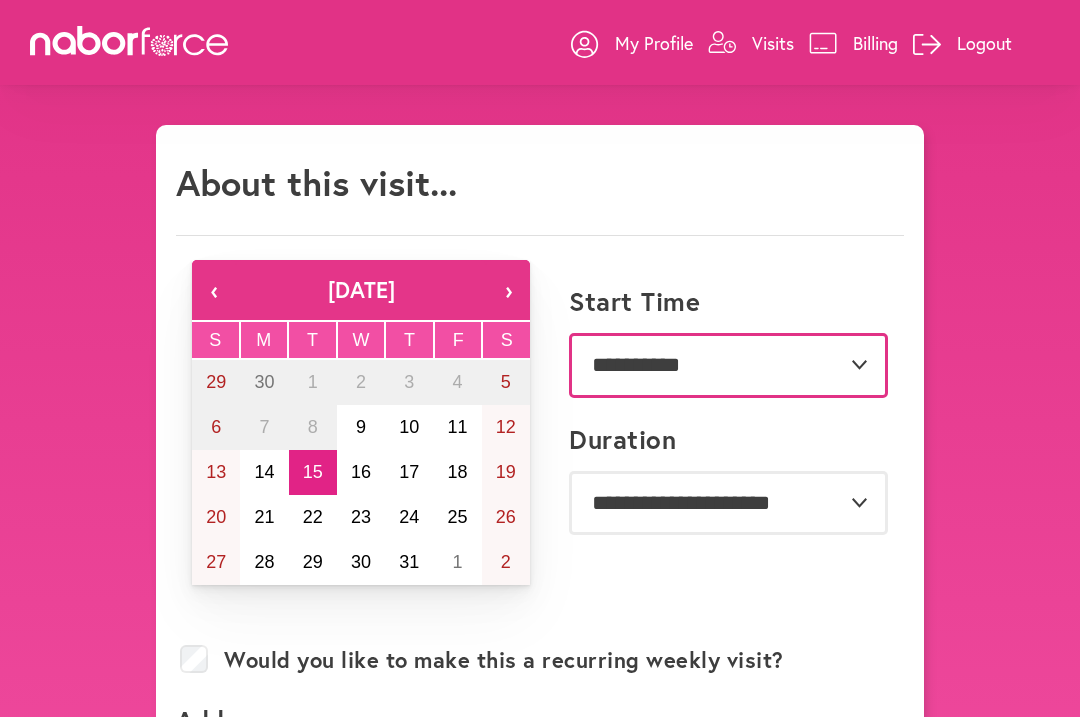 click on "**********" at bounding box center [728, 365] 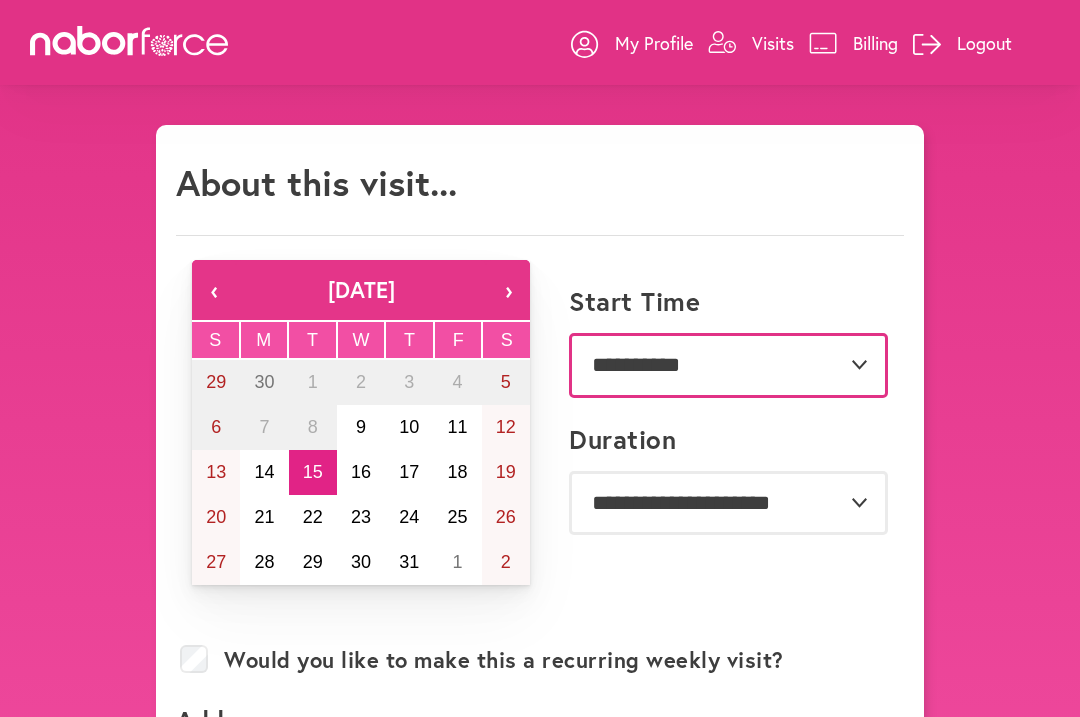 select on "*******" 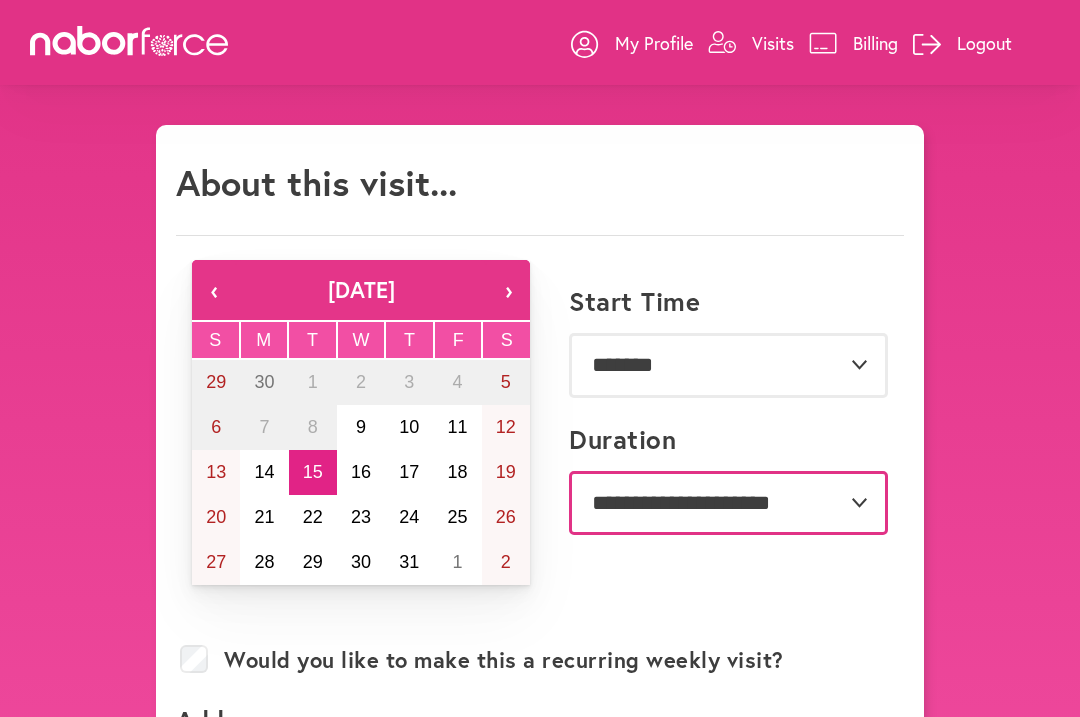 click on "**********" at bounding box center (728, 503) 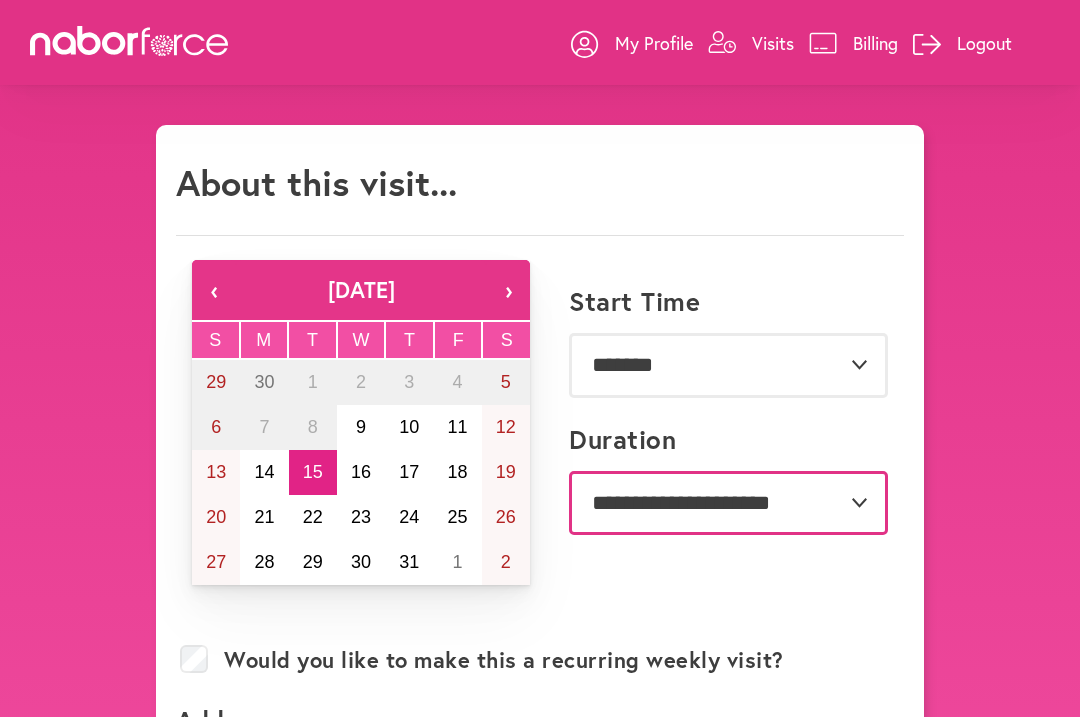 select on "**" 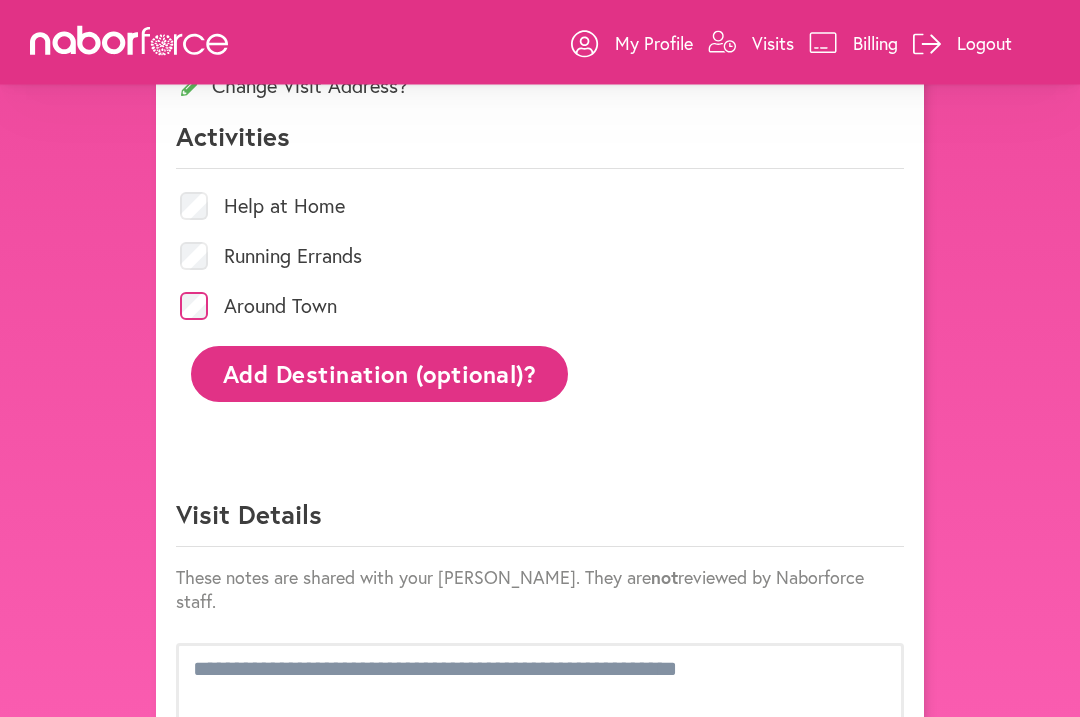scroll, scrollTop: 870, scrollLeft: 0, axis: vertical 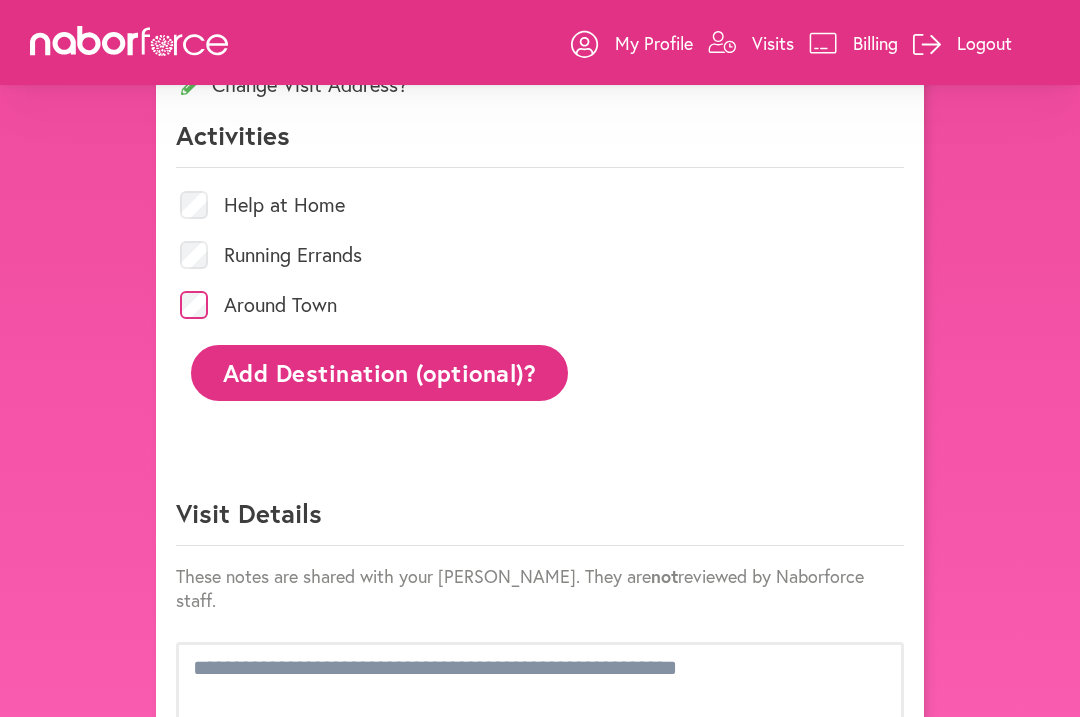 click on "Add Destination (optional)?" 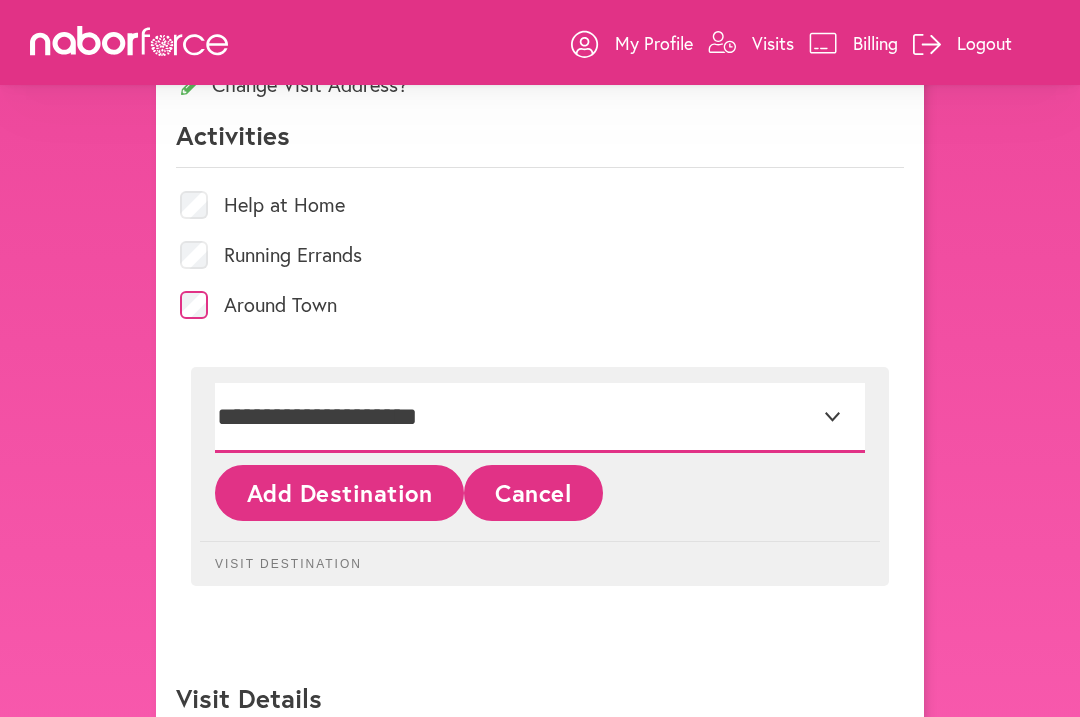 click on "**********" at bounding box center (540, 418) 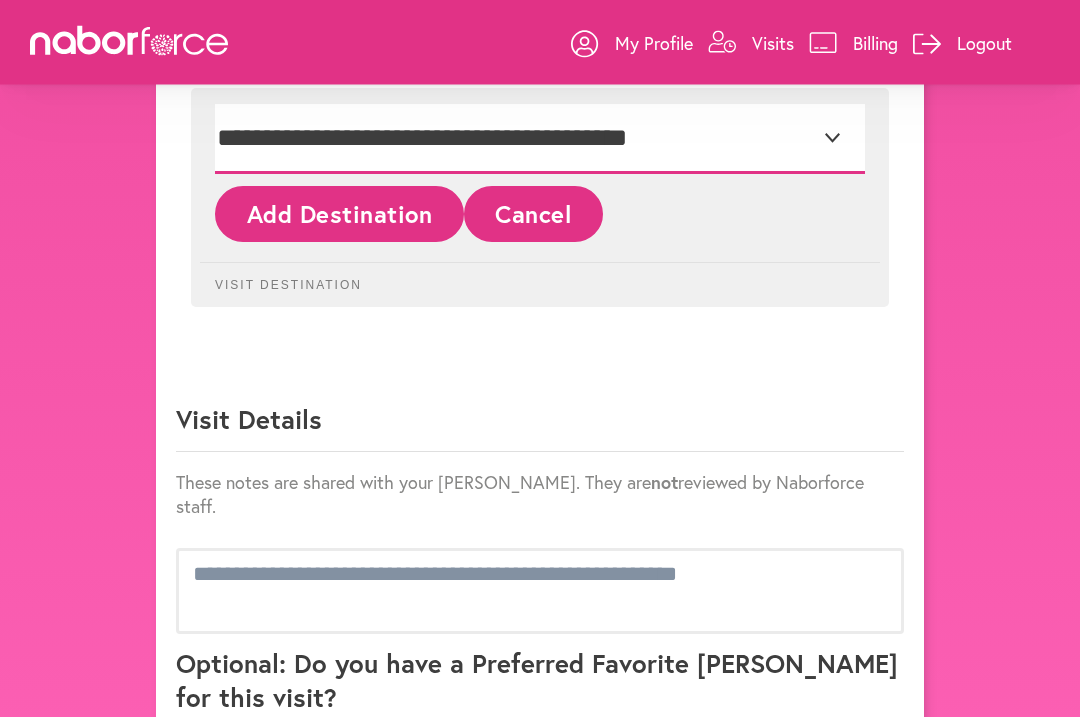 scroll, scrollTop: 1149, scrollLeft: 0, axis: vertical 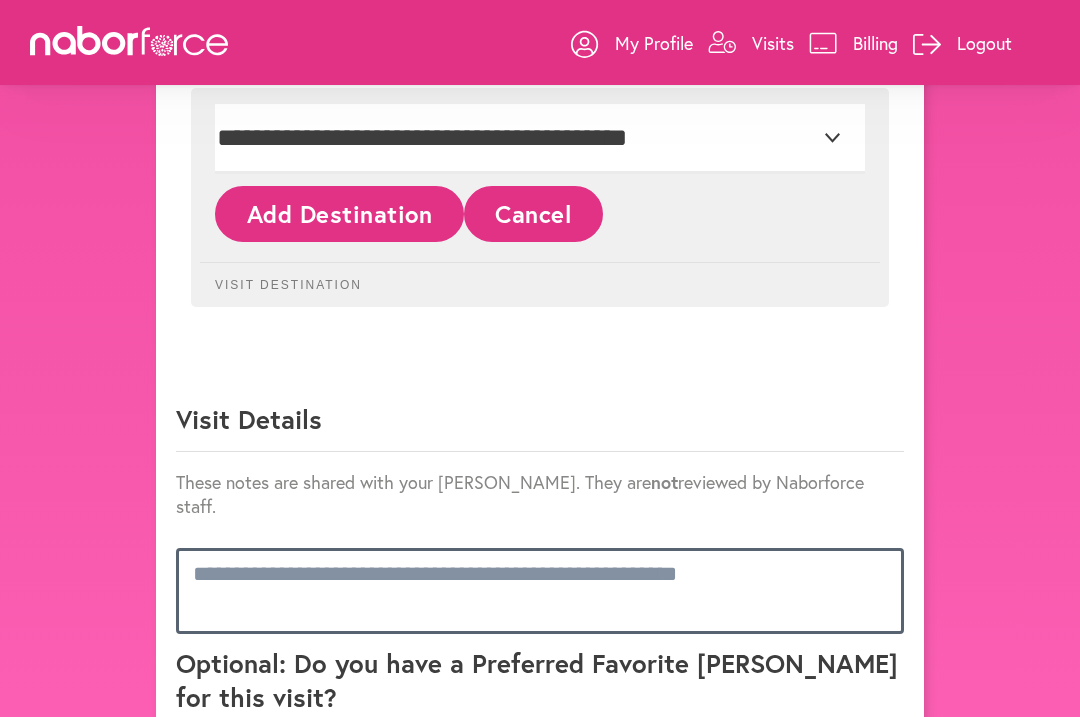 click at bounding box center (540, 591) 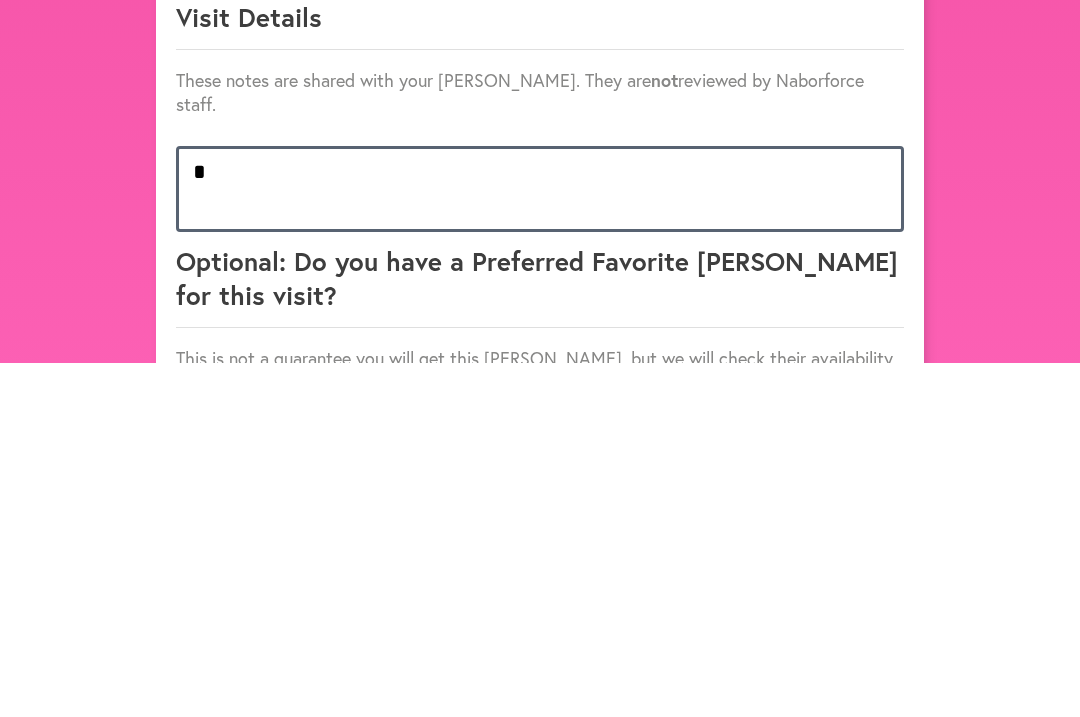 scroll, scrollTop: 1, scrollLeft: 0, axis: vertical 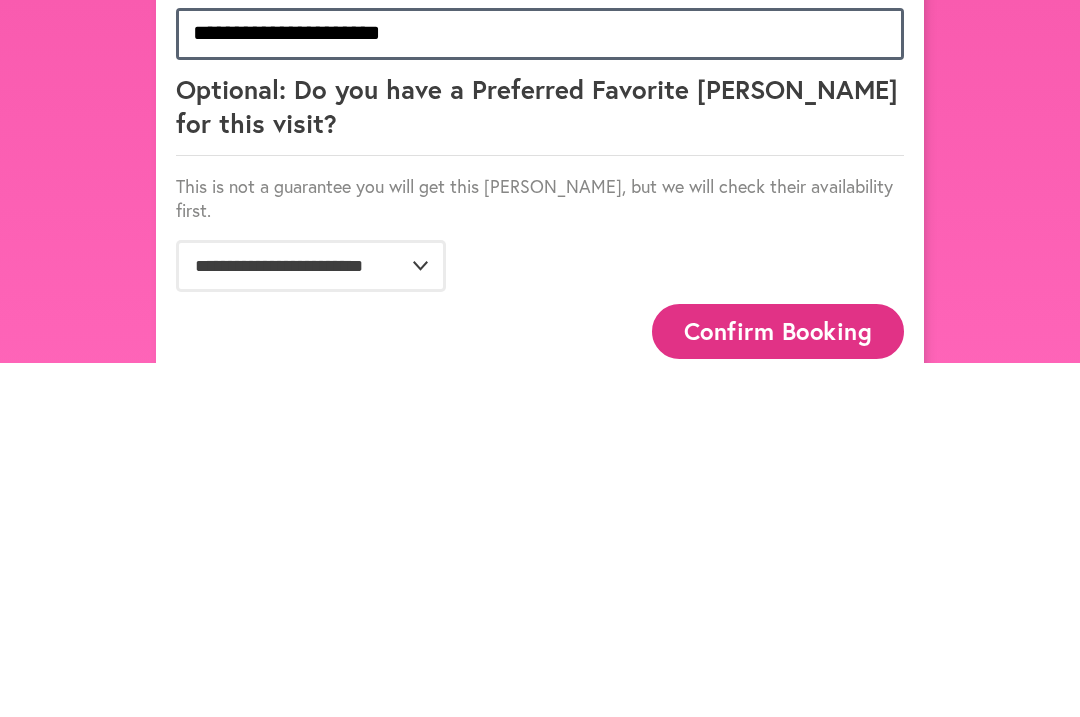 type on "**********" 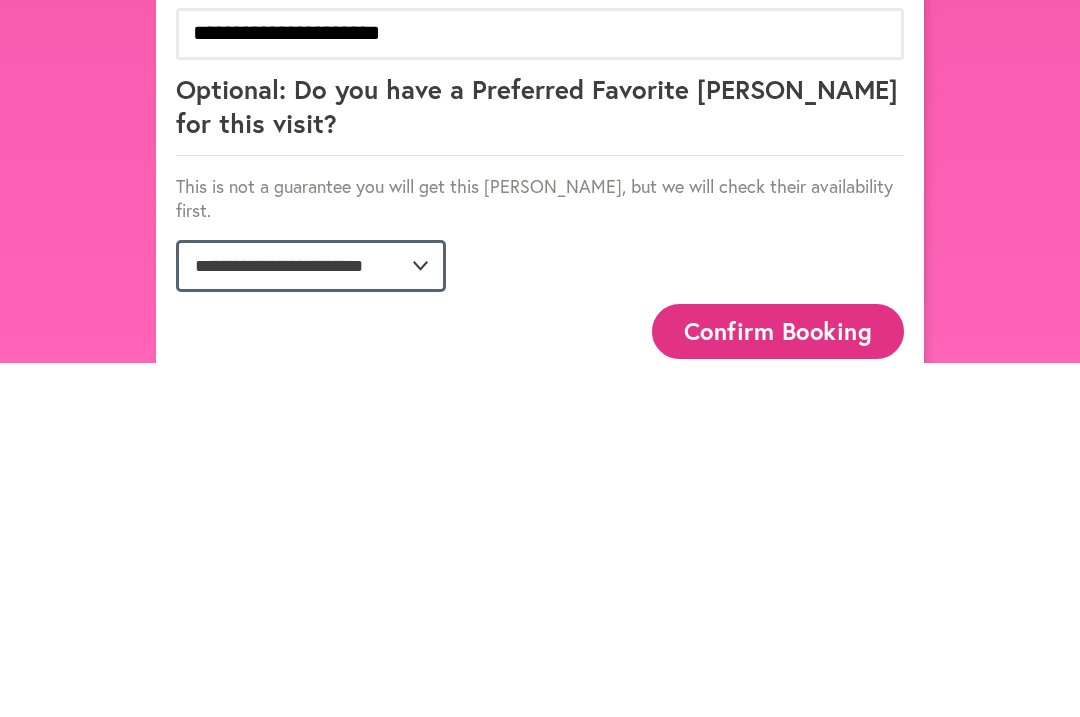 click on "**********" 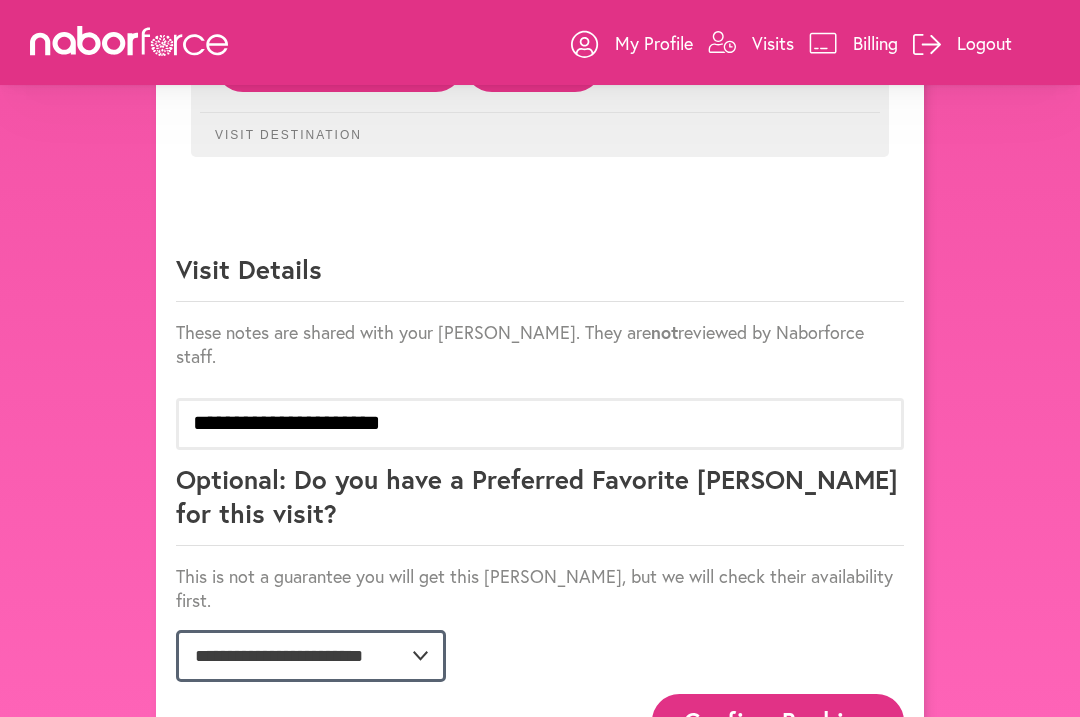 click on "**********" 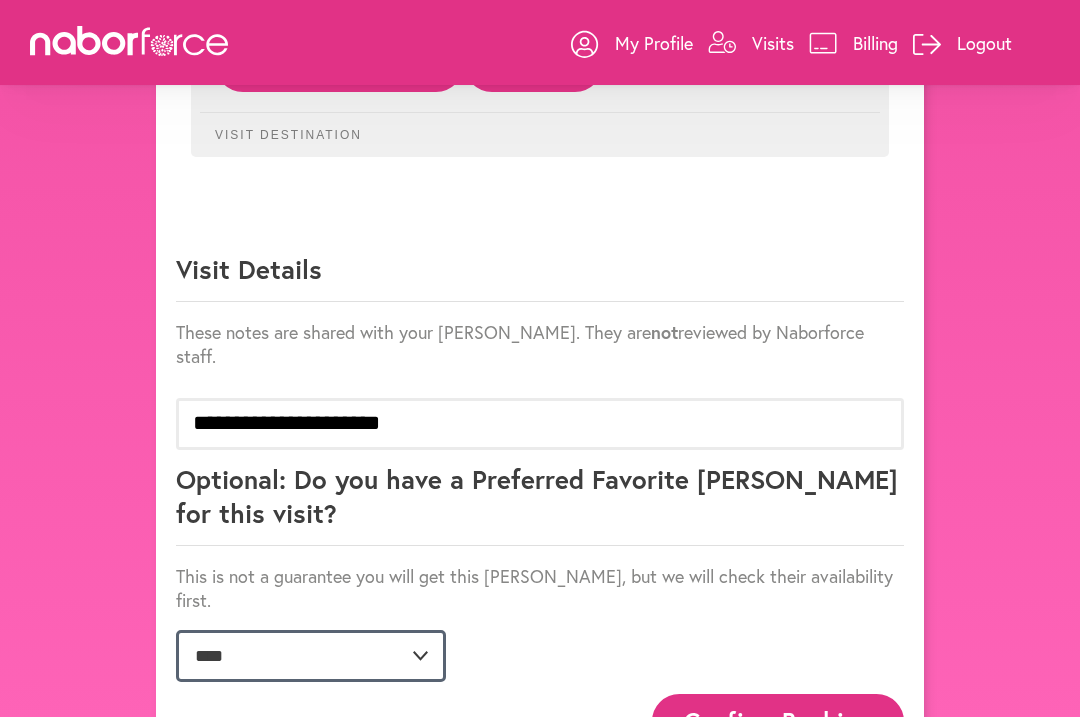 click on "**********" 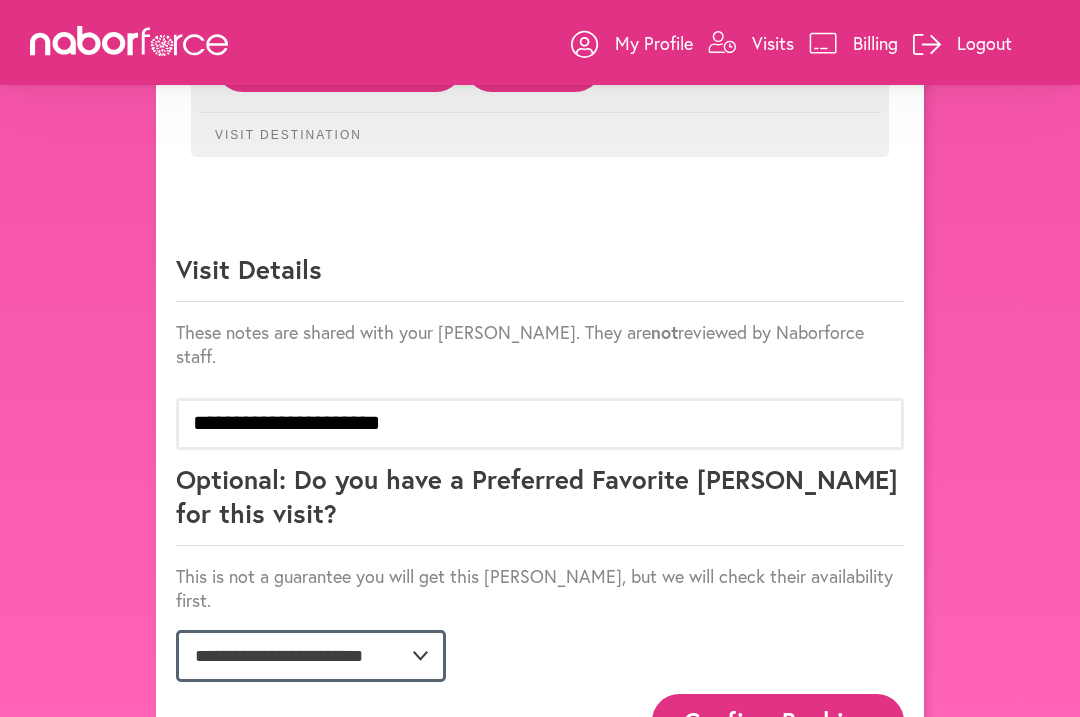 click on "**********" 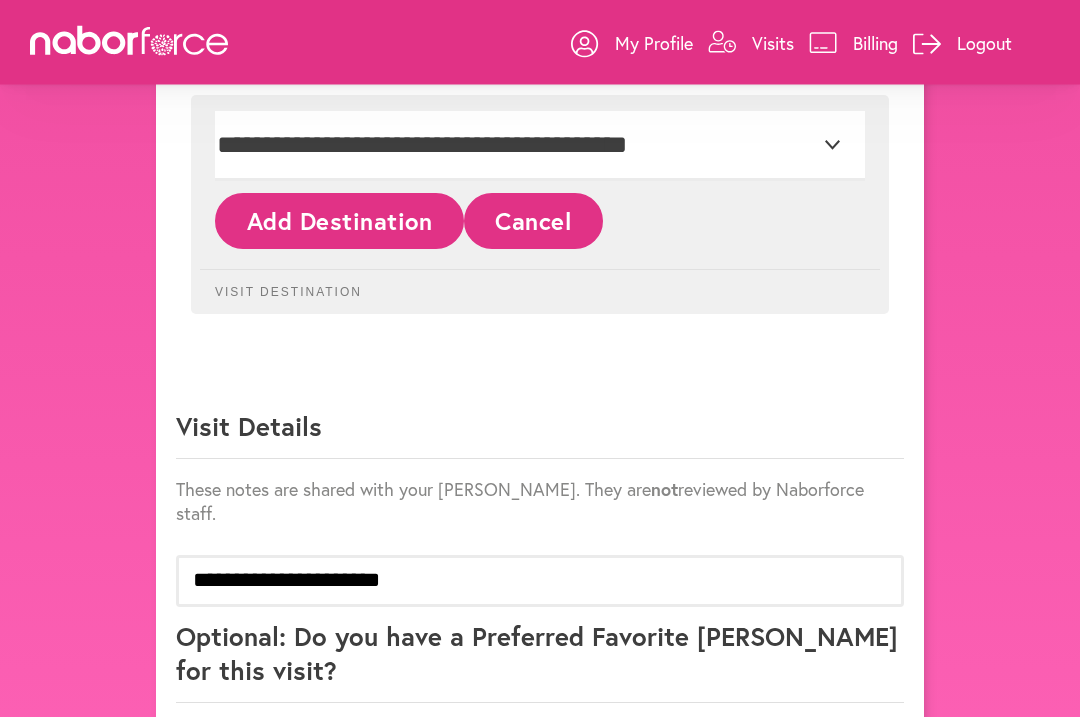 scroll, scrollTop: 1299, scrollLeft: 0, axis: vertical 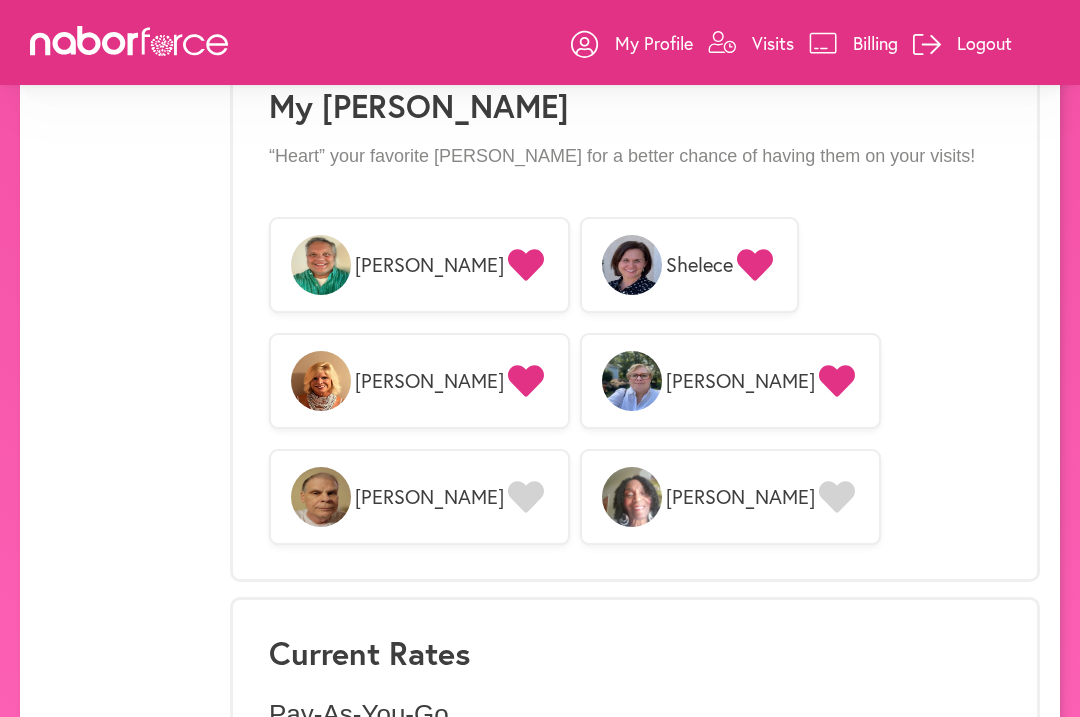 click on "David" at bounding box center [419, 497] 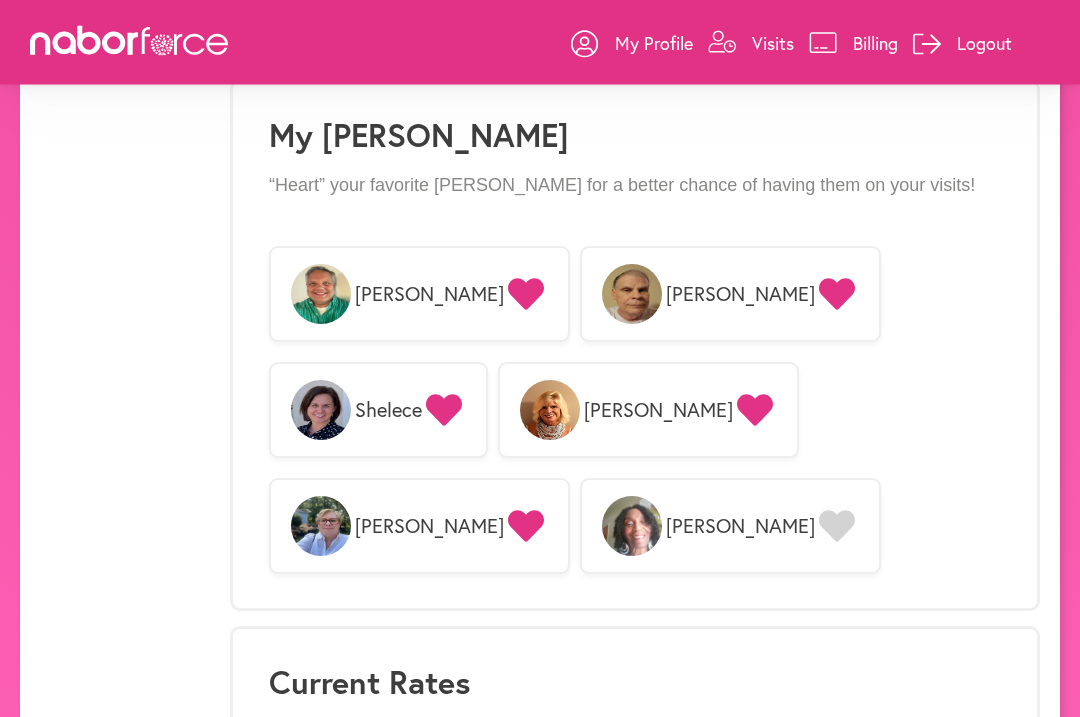 scroll, scrollTop: 1560, scrollLeft: 0, axis: vertical 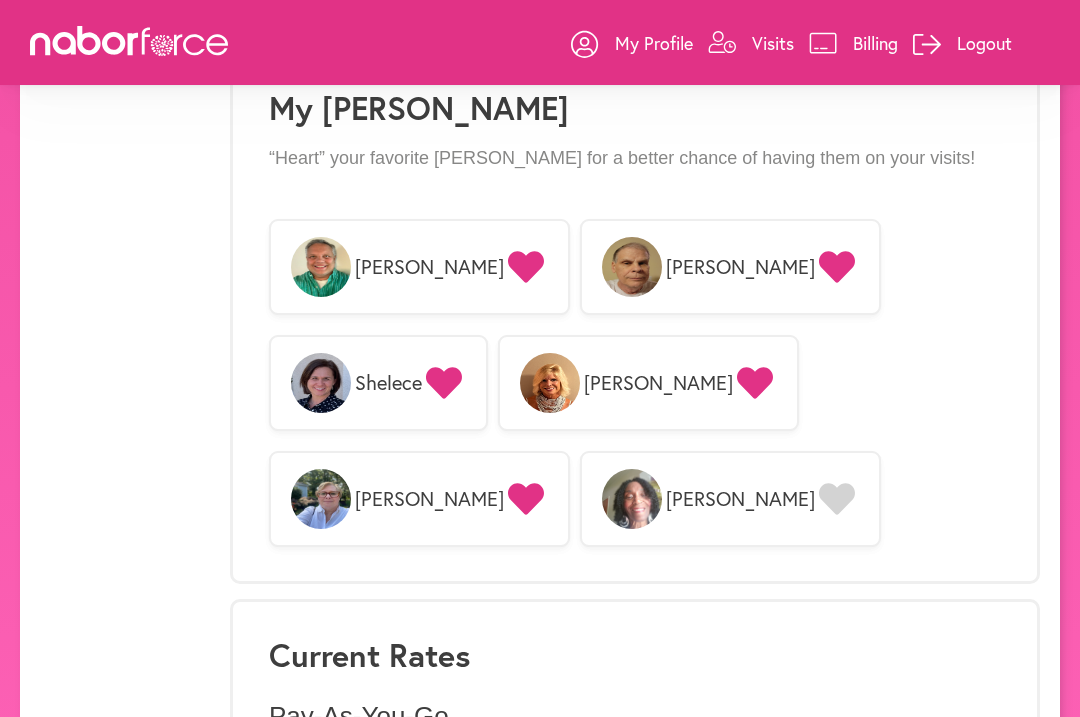 click on "Visits" at bounding box center [751, 43] 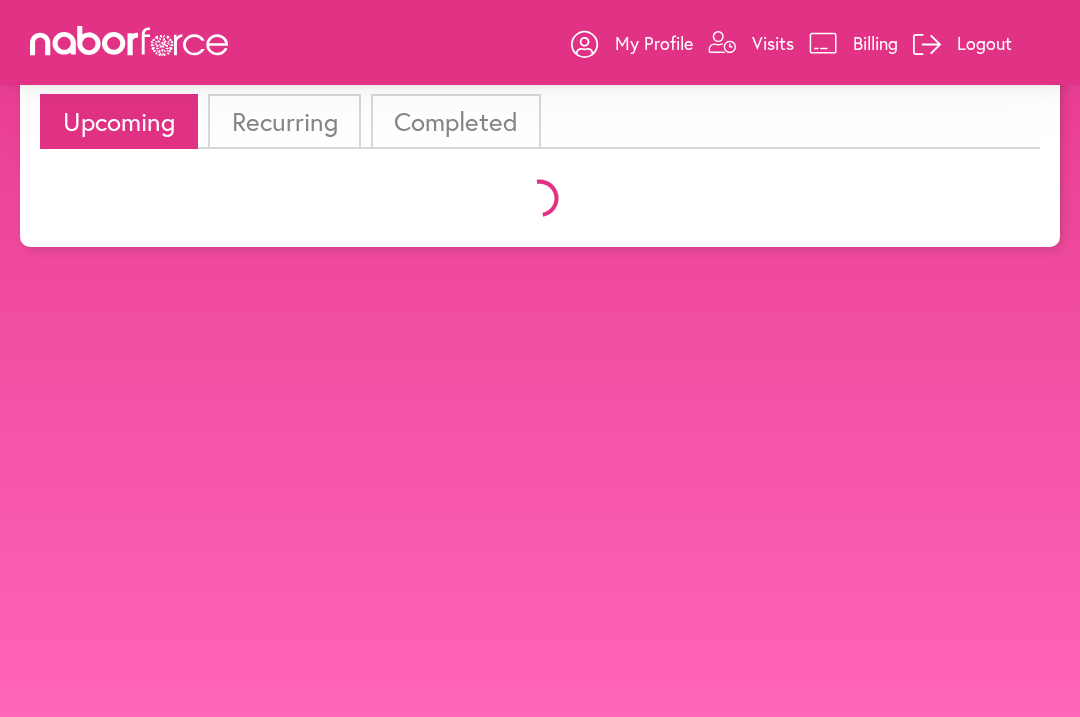 scroll, scrollTop: 0, scrollLeft: 0, axis: both 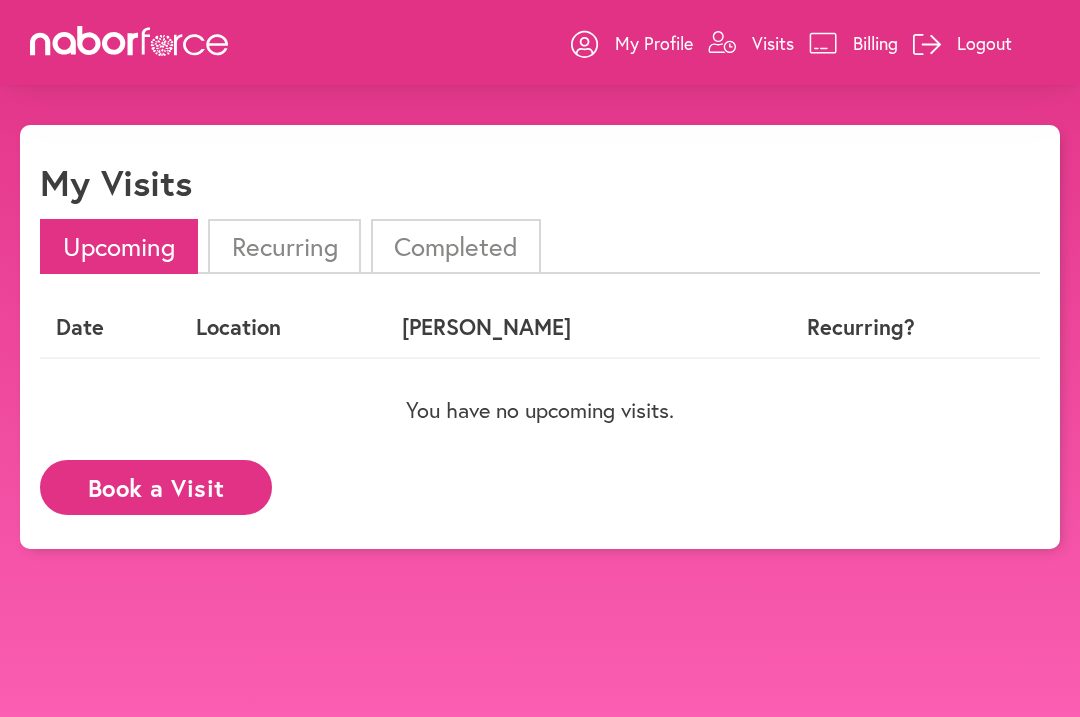 click on "Book a Visit" at bounding box center [156, 487] 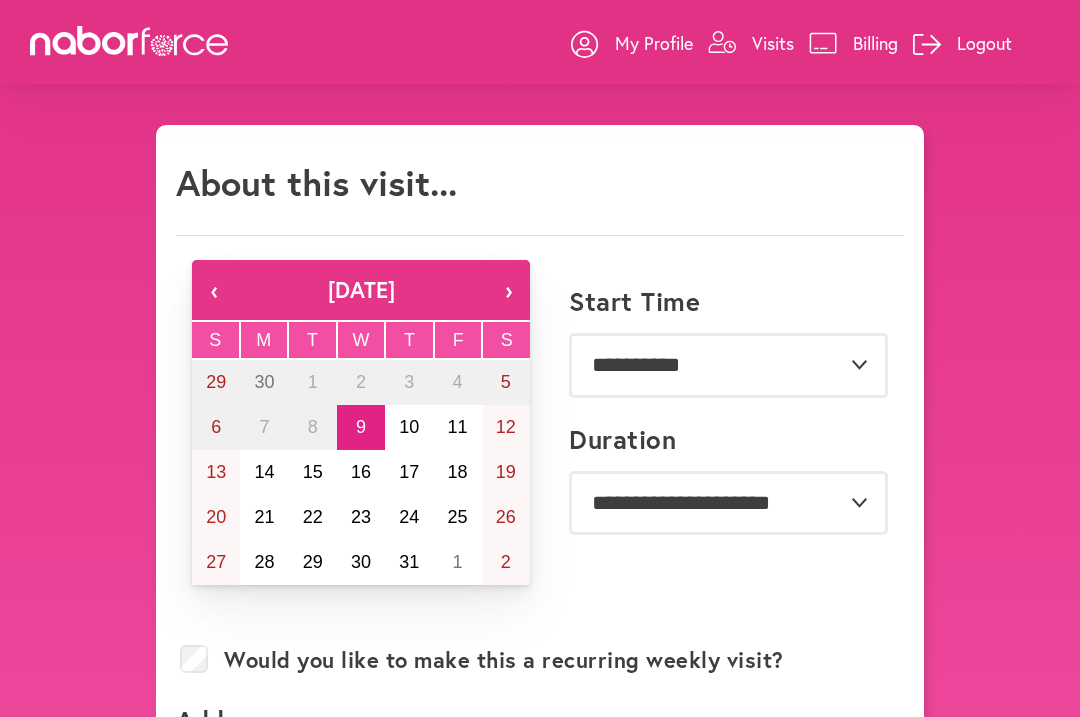 click on "15" at bounding box center [313, 472] 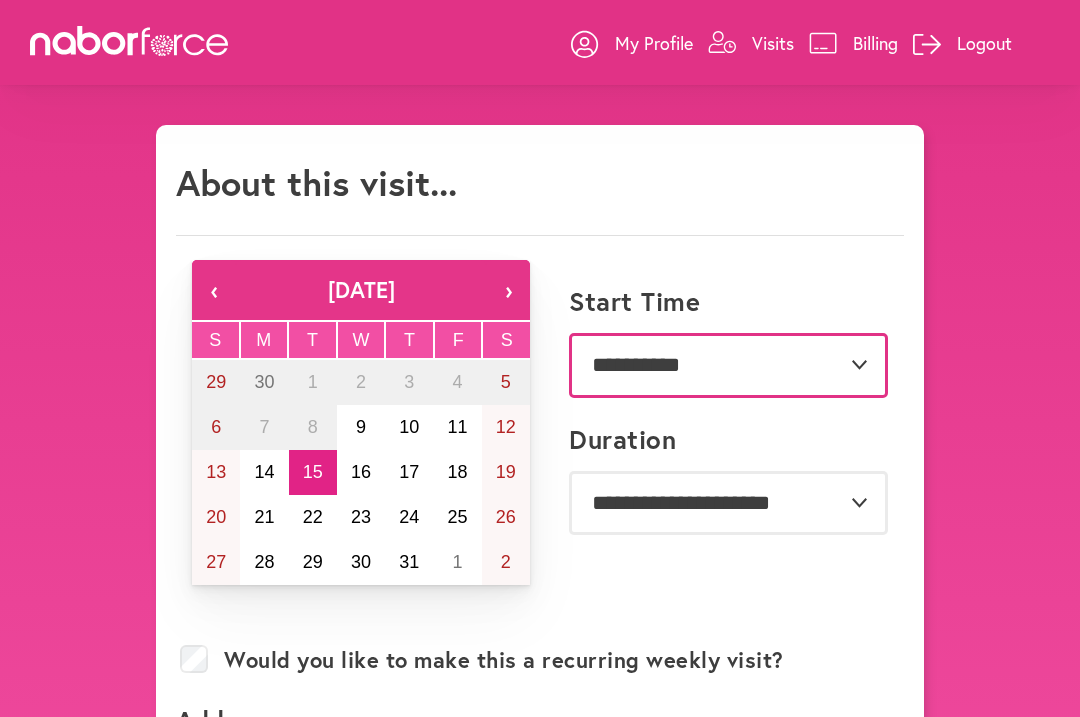 click on "**********" at bounding box center [728, 365] 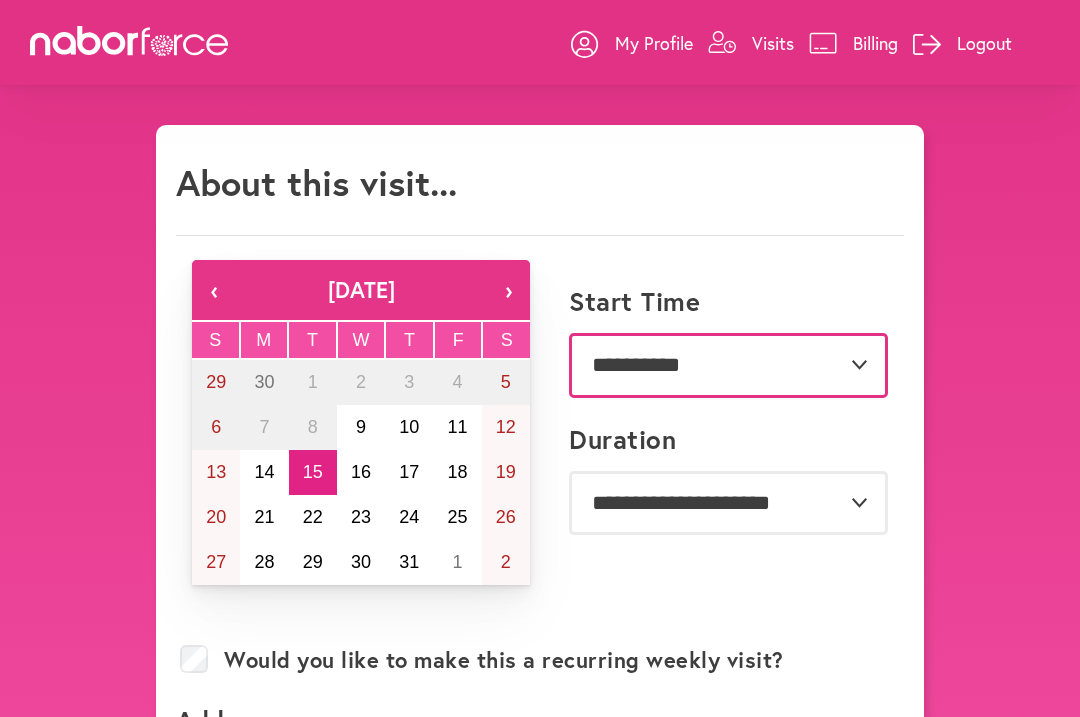 select on "*******" 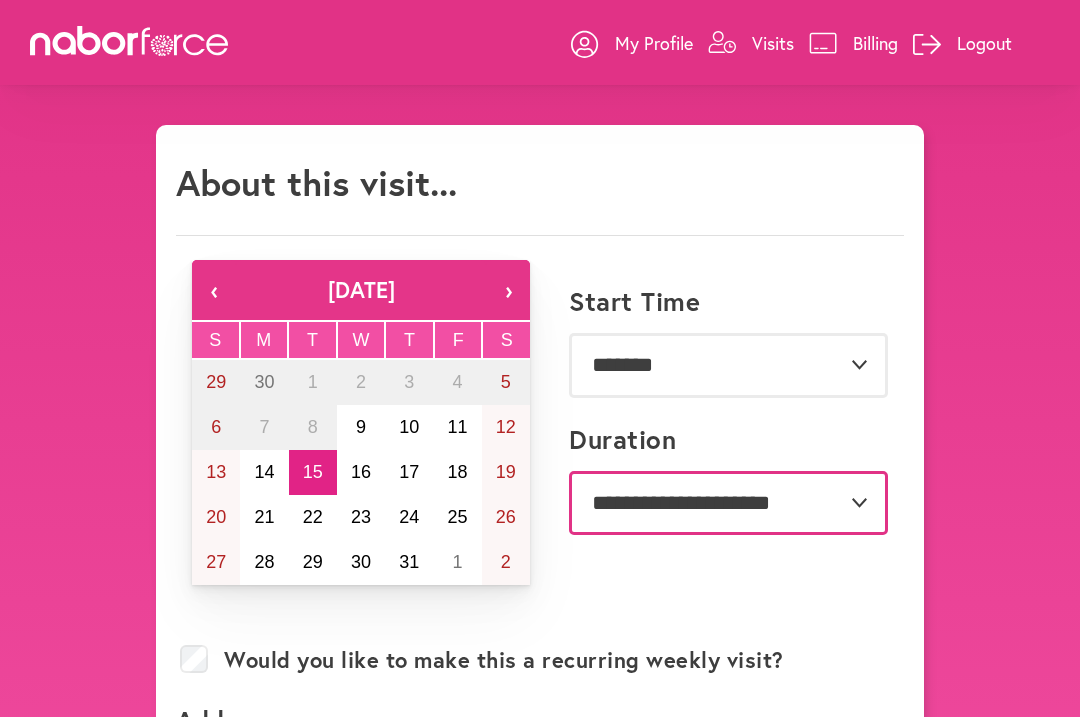 click on "**********" at bounding box center [728, 503] 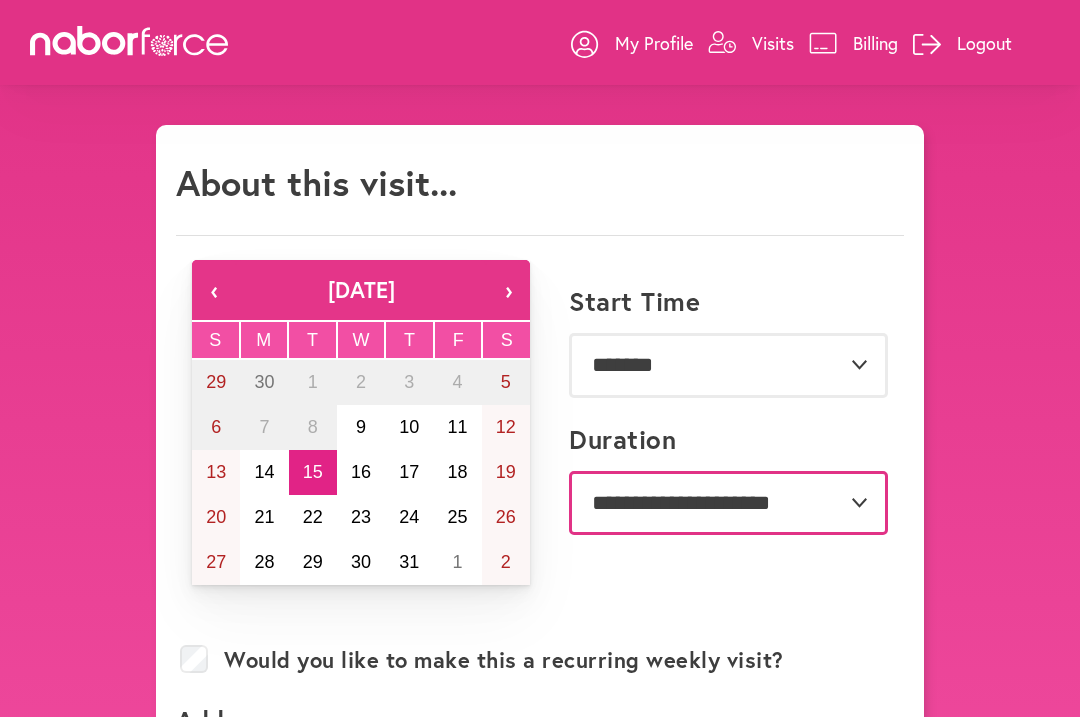select on "**" 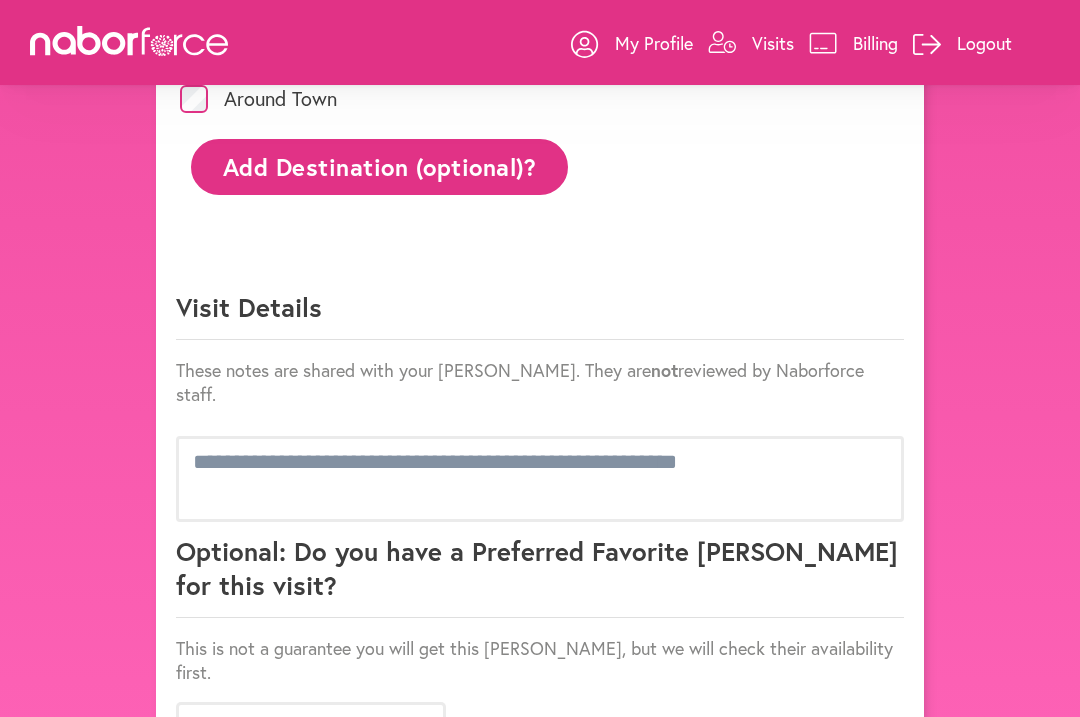 scroll, scrollTop: 1077, scrollLeft: 0, axis: vertical 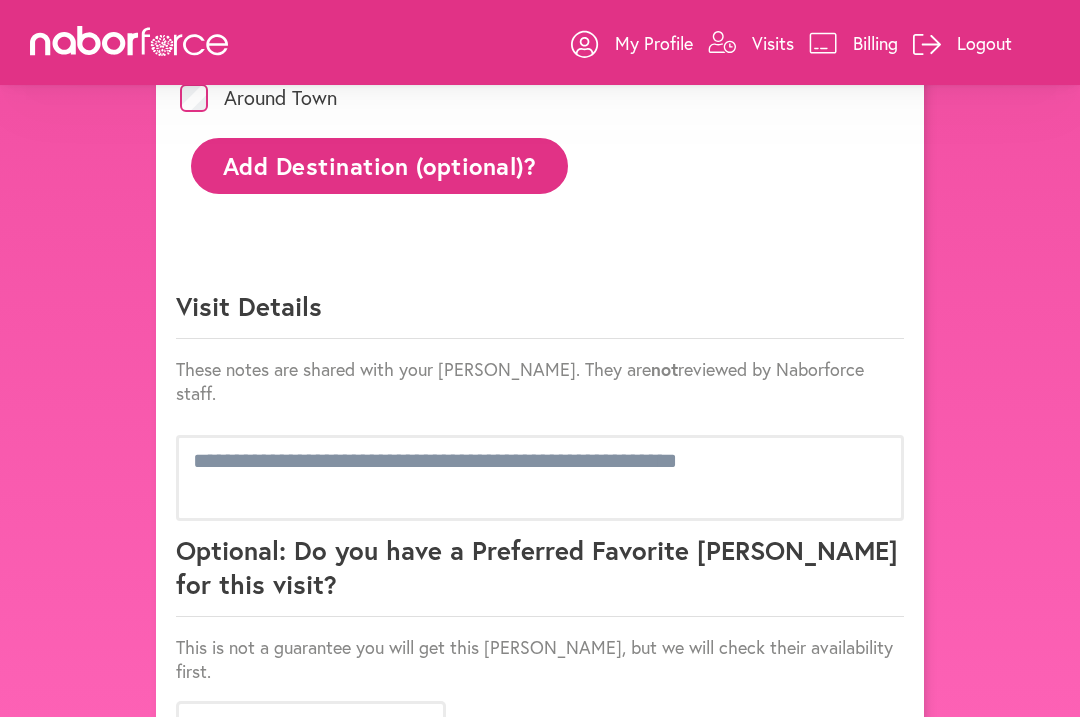 click on "Help at Home Running Errands Around Town Add Destination (optional)?" 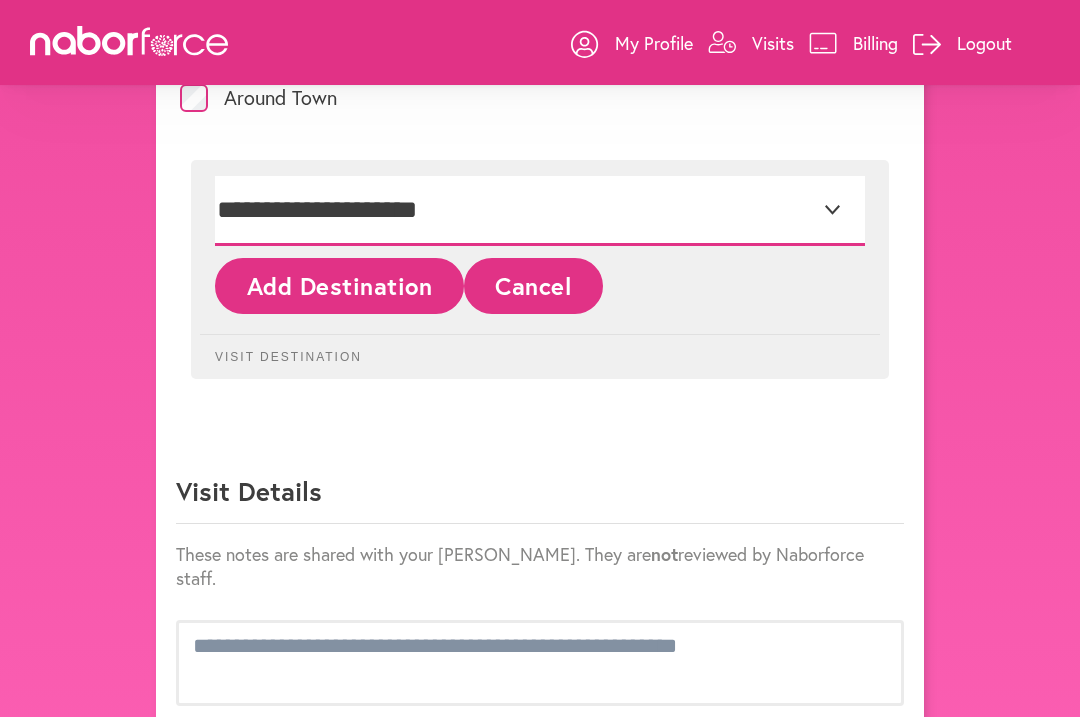 click on "**********" at bounding box center [540, 211] 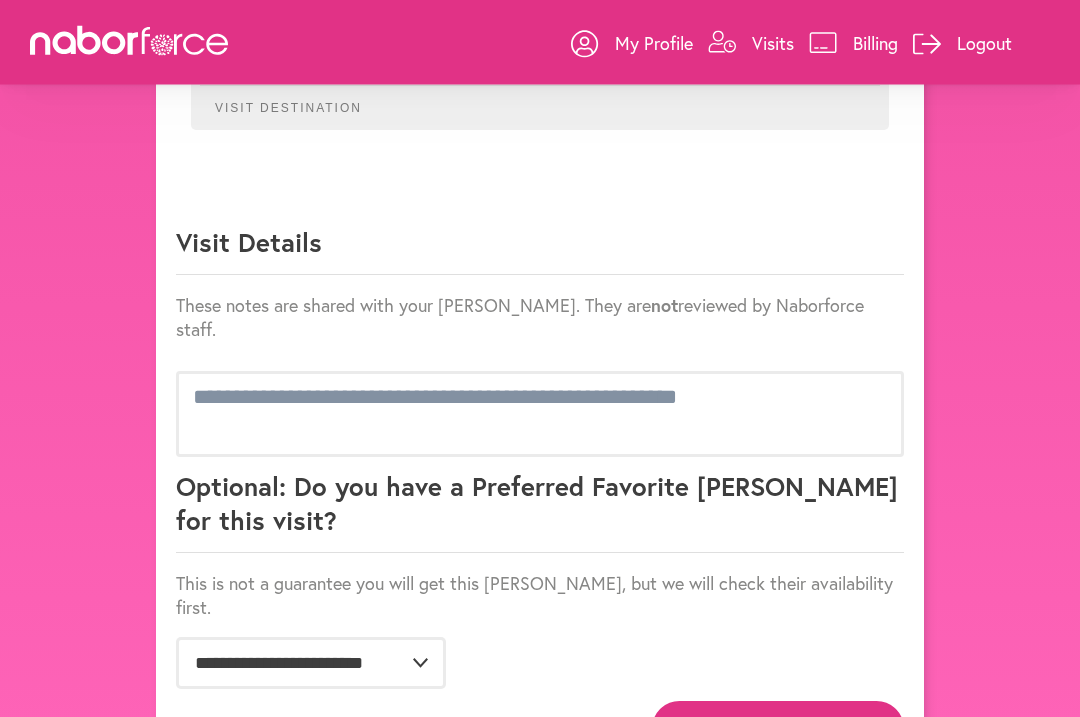 scroll, scrollTop: 1334, scrollLeft: 0, axis: vertical 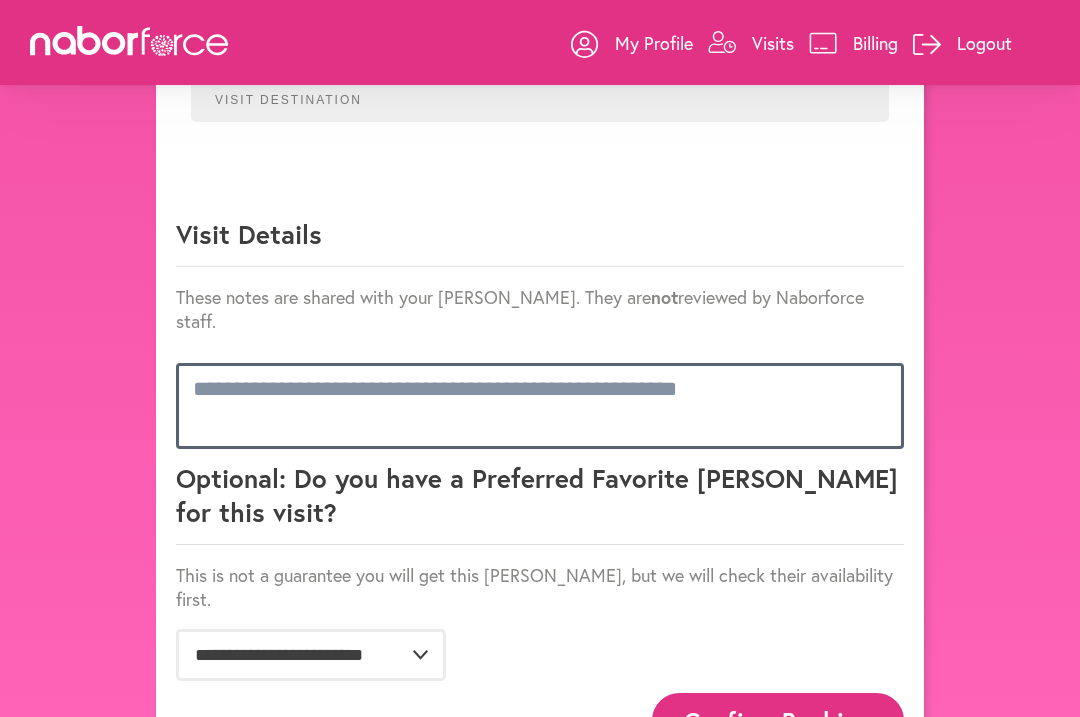 click at bounding box center [540, 406] 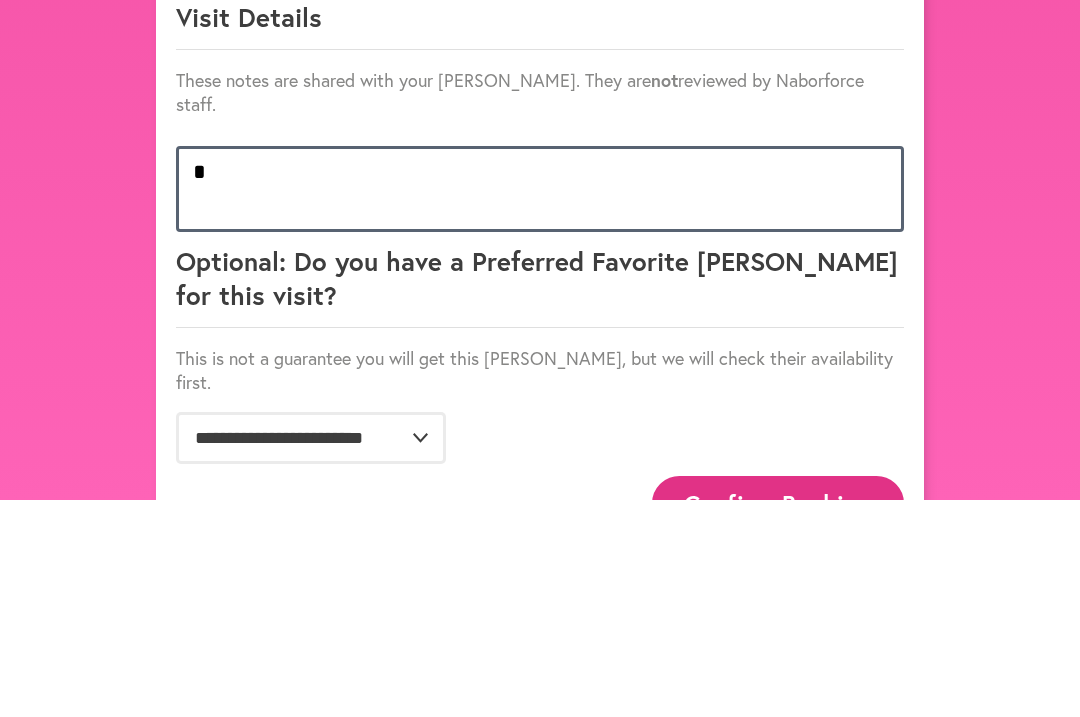 scroll, scrollTop: 1, scrollLeft: 0, axis: vertical 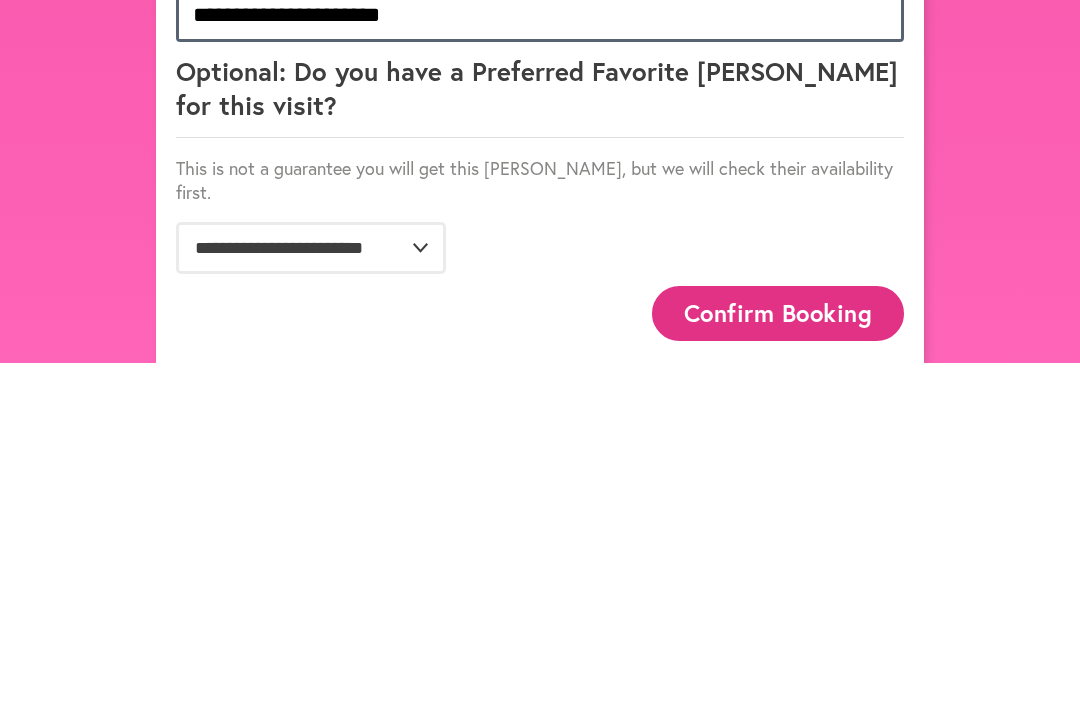 type on "**********" 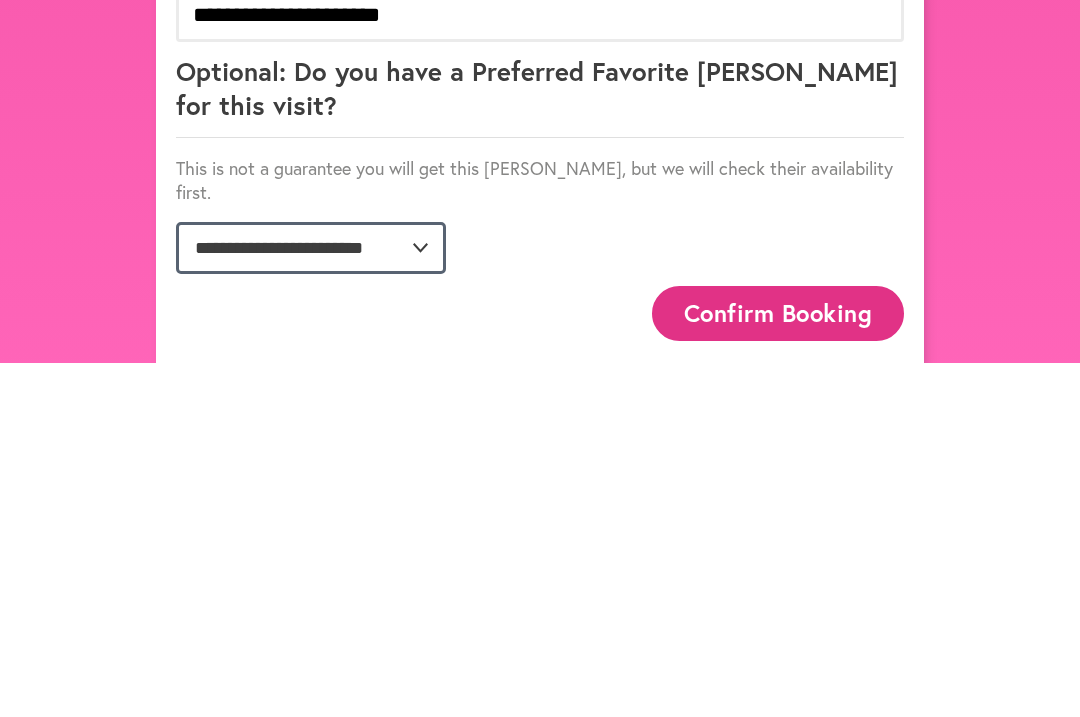 click on "**********" 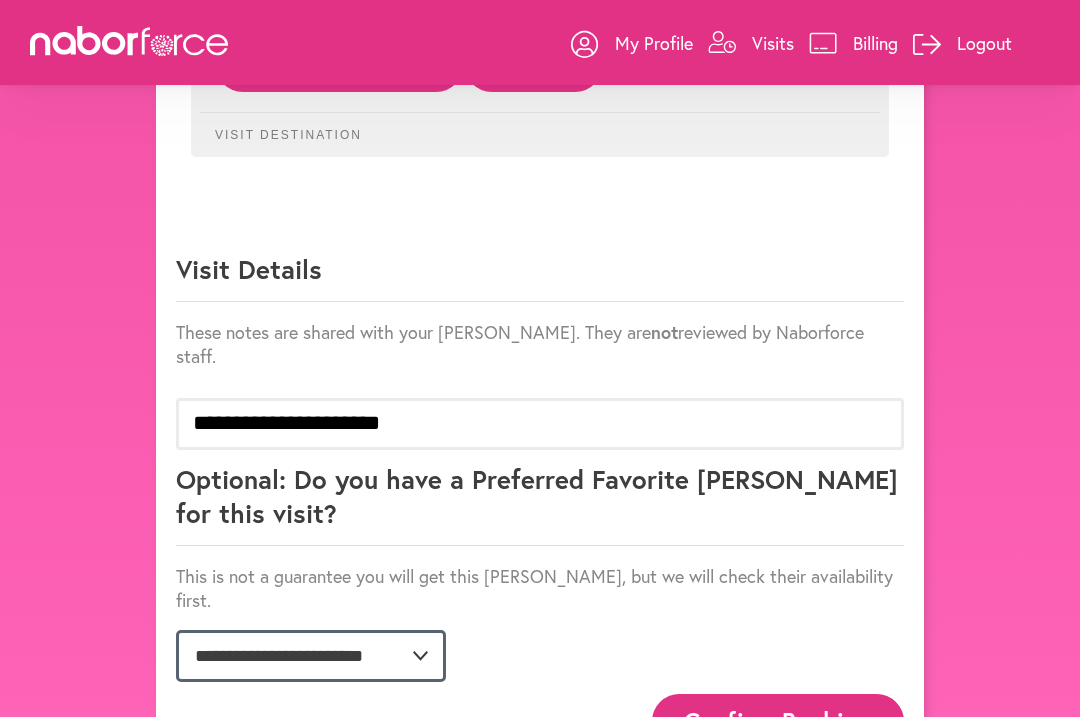 select on "**********" 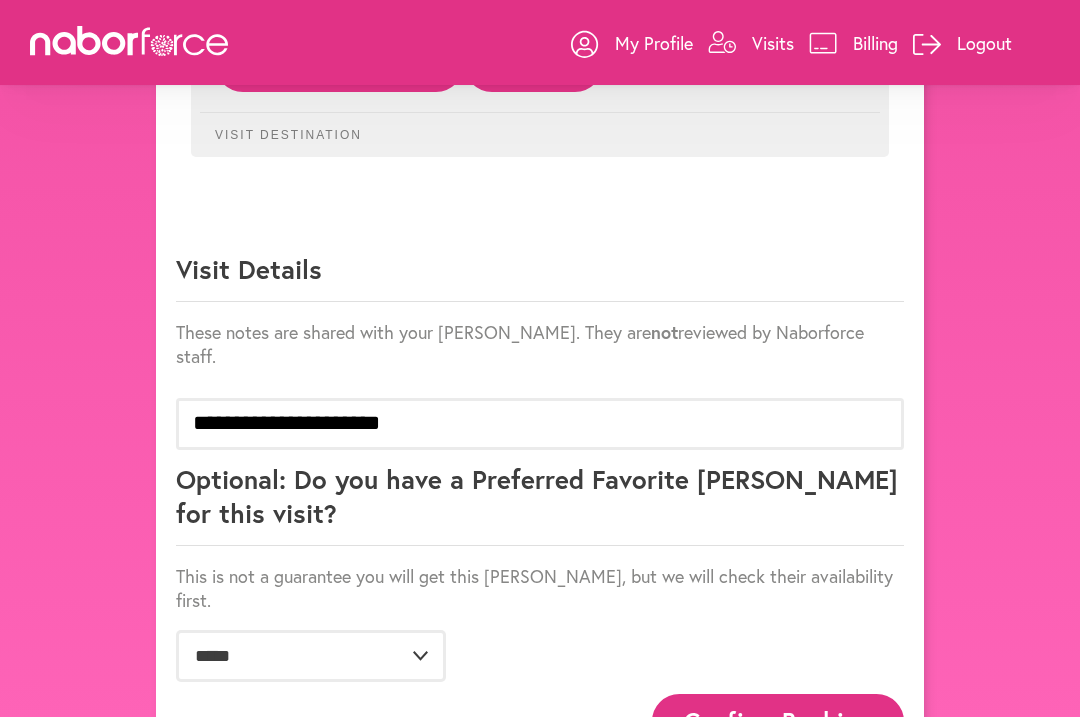 click on "Confirm Booking" at bounding box center (778, 721) 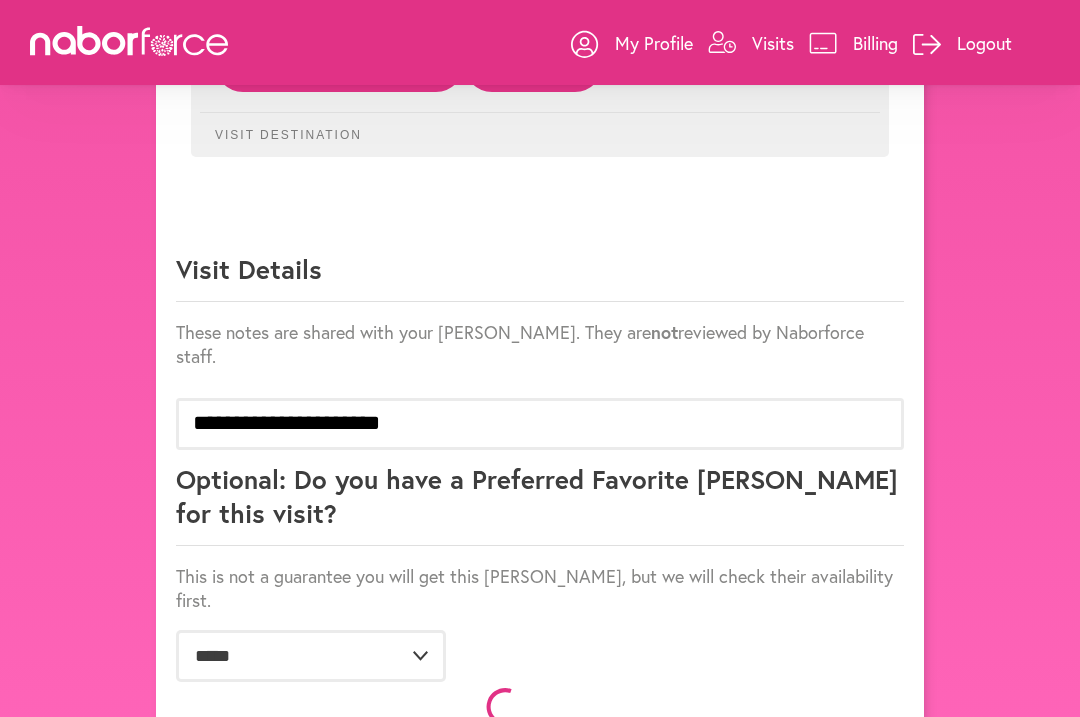scroll, scrollTop: 1274, scrollLeft: 0, axis: vertical 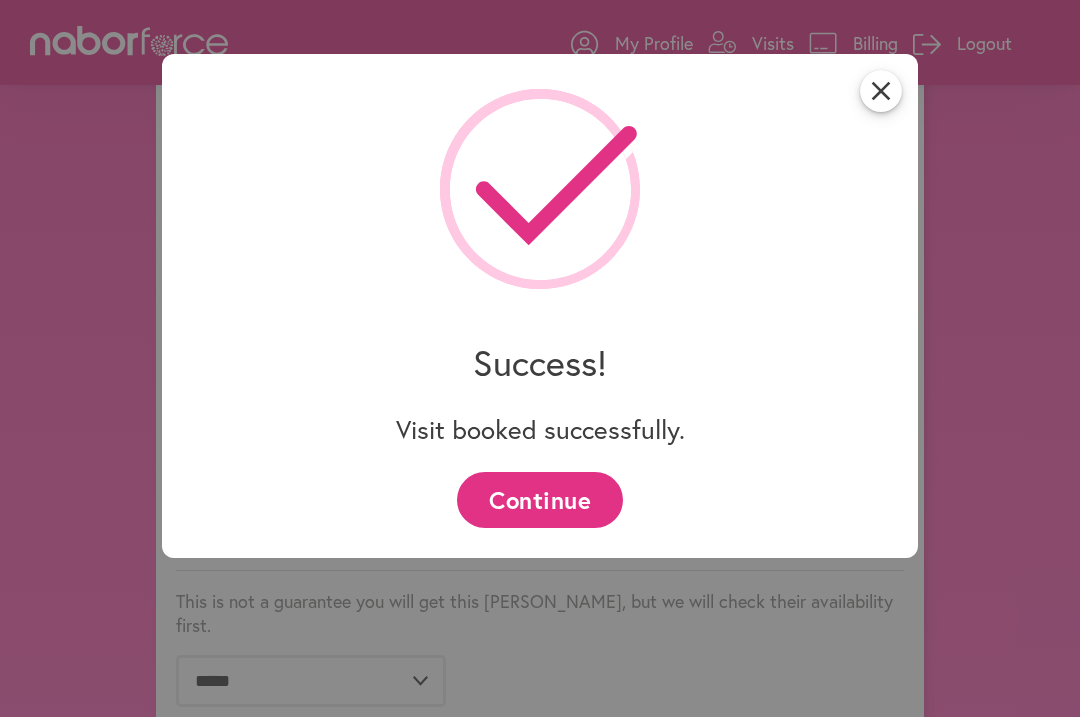 click on "Continue" at bounding box center (539, 499) 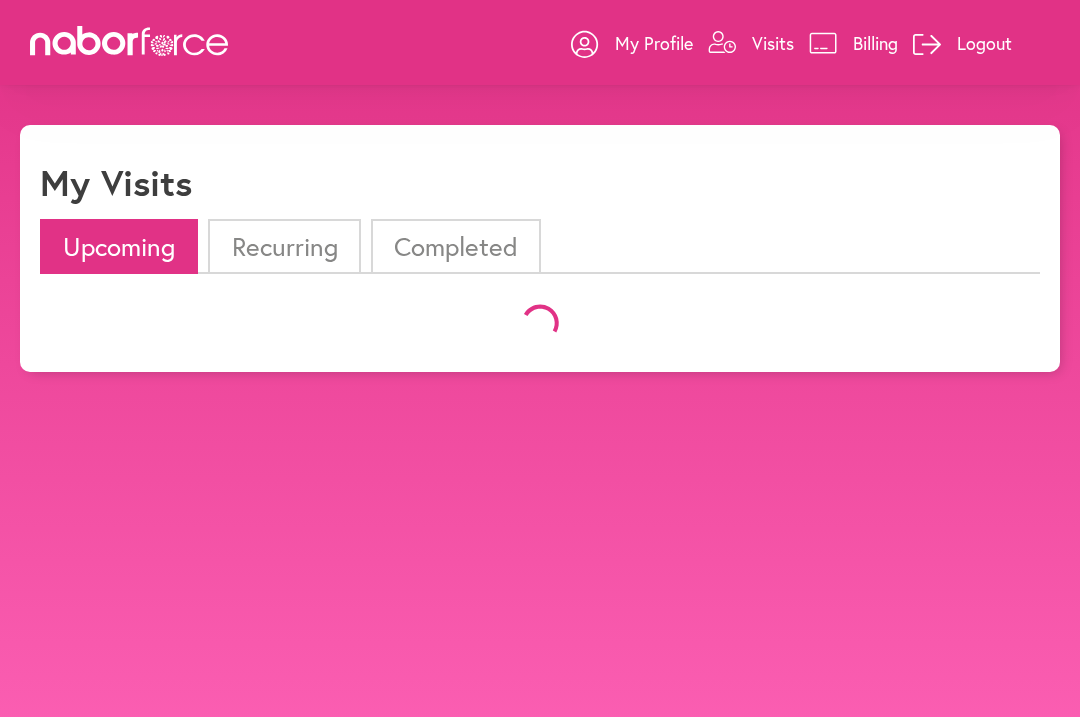 scroll, scrollTop: 0, scrollLeft: 0, axis: both 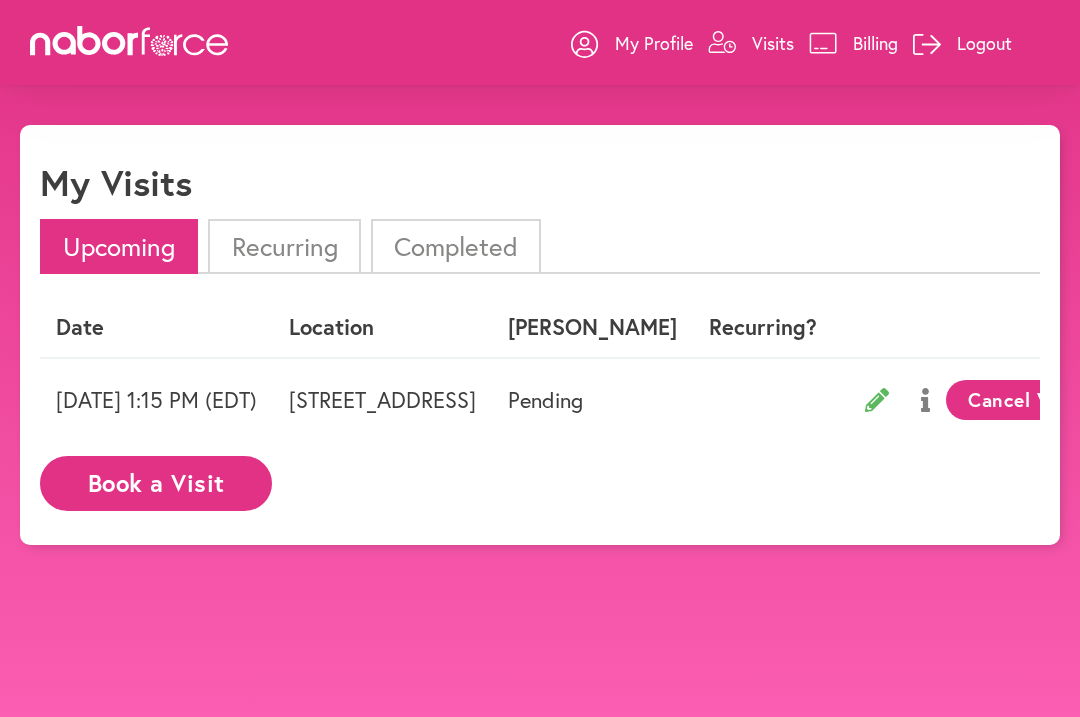 click on "Logout" at bounding box center (984, 43) 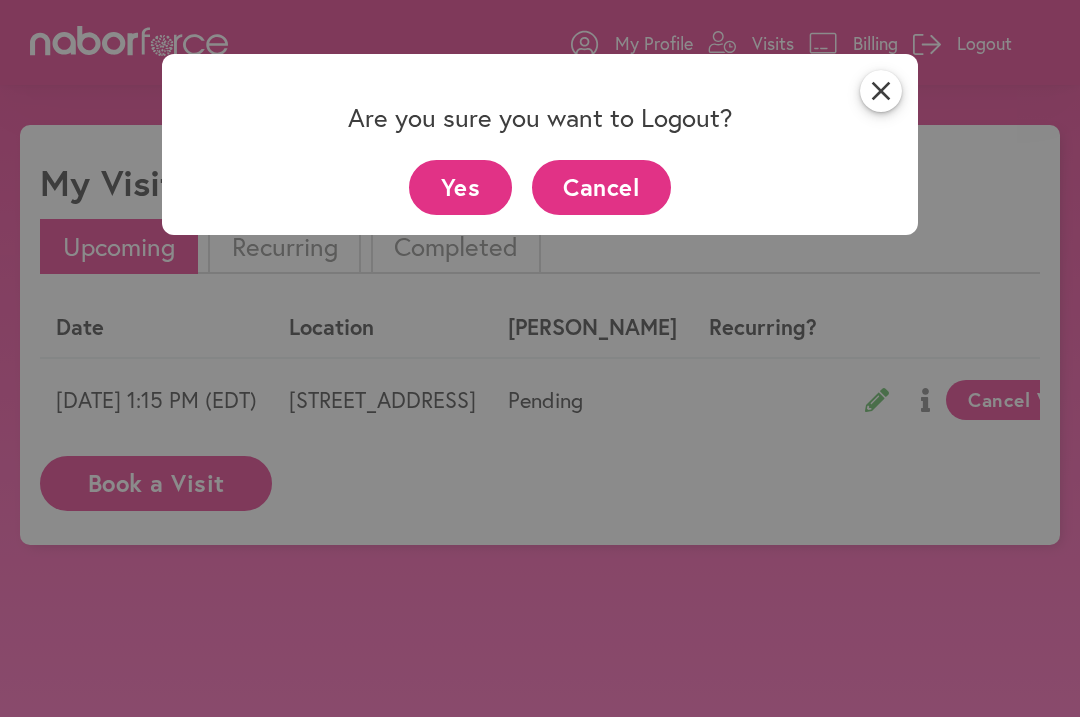 click on "Yes" at bounding box center (460, 187) 